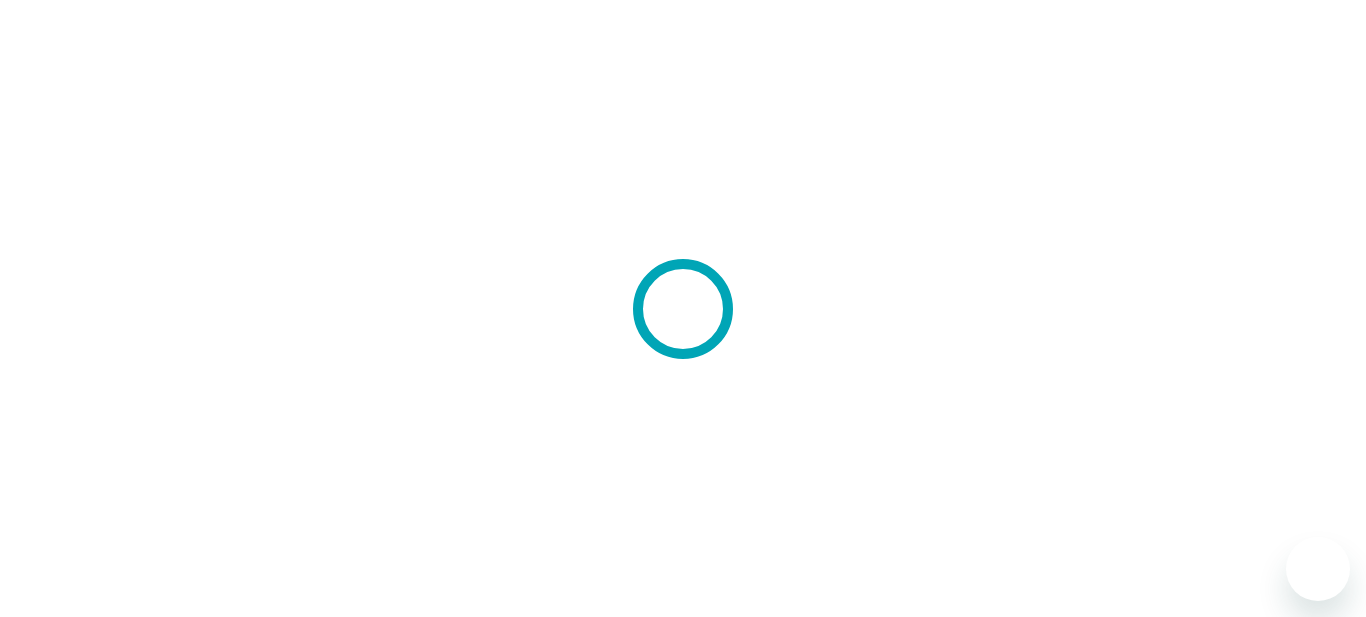 scroll, scrollTop: 0, scrollLeft: 0, axis: both 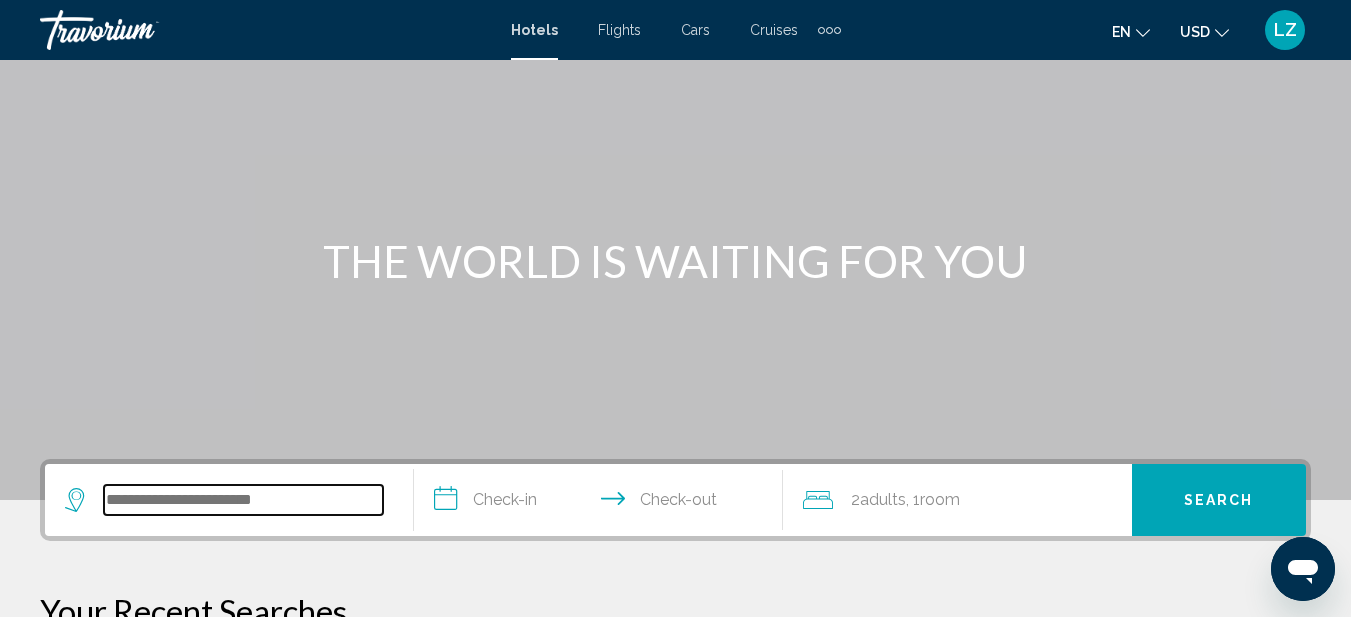 click at bounding box center (243, 500) 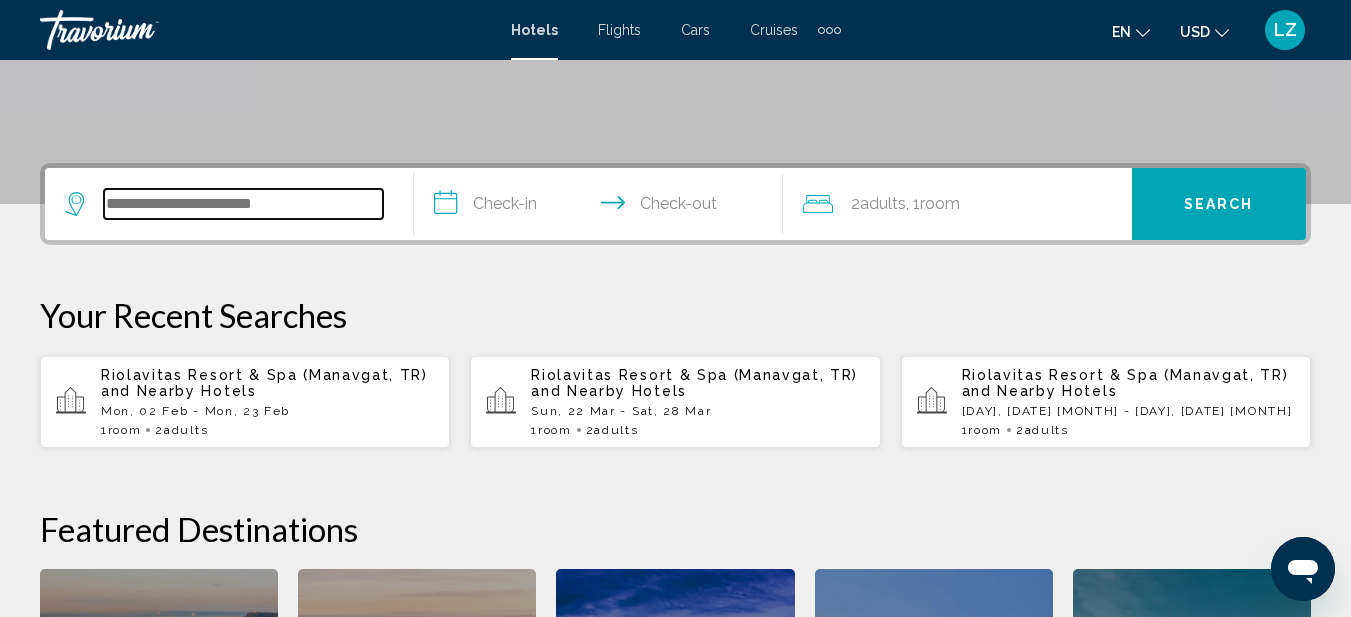 scroll, scrollTop: 494, scrollLeft: 0, axis: vertical 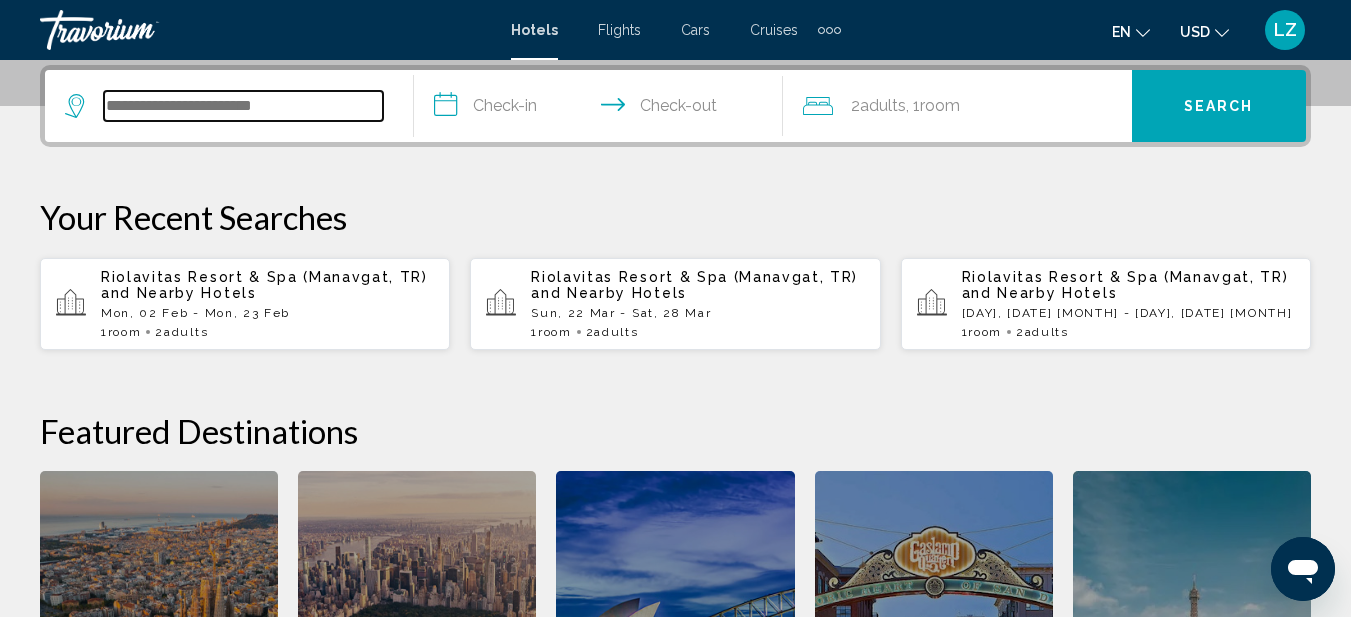 click at bounding box center (243, 106) 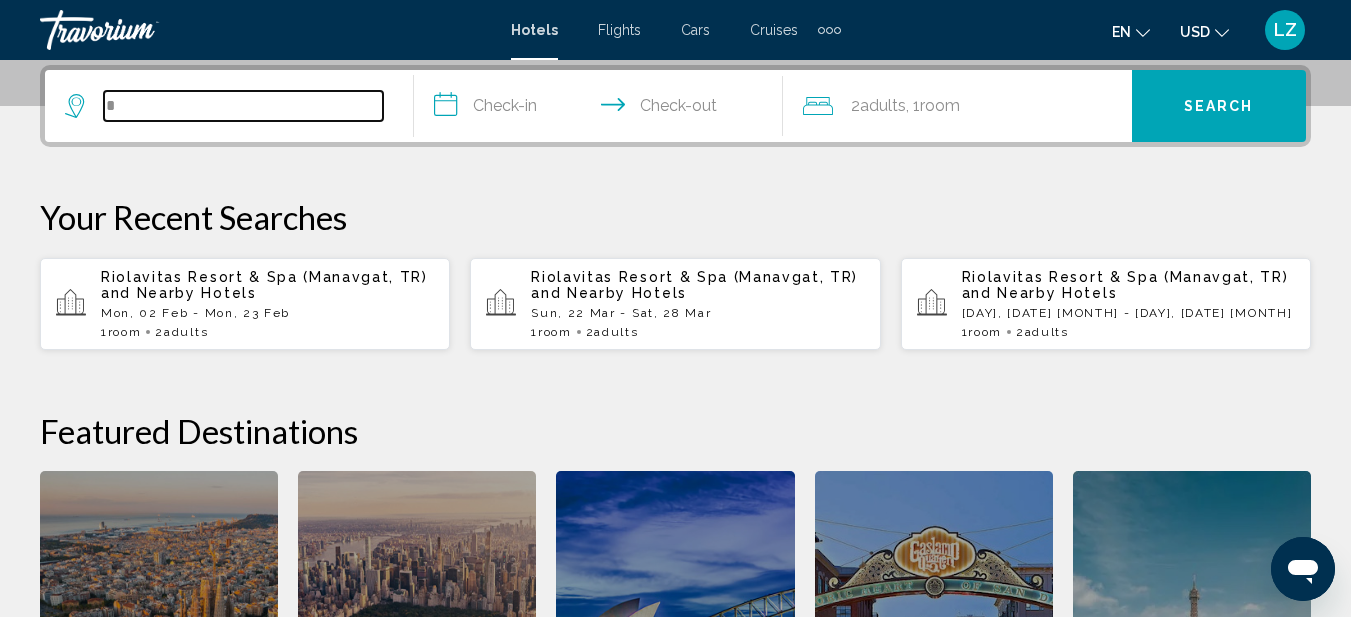 click on "*" at bounding box center (243, 106) 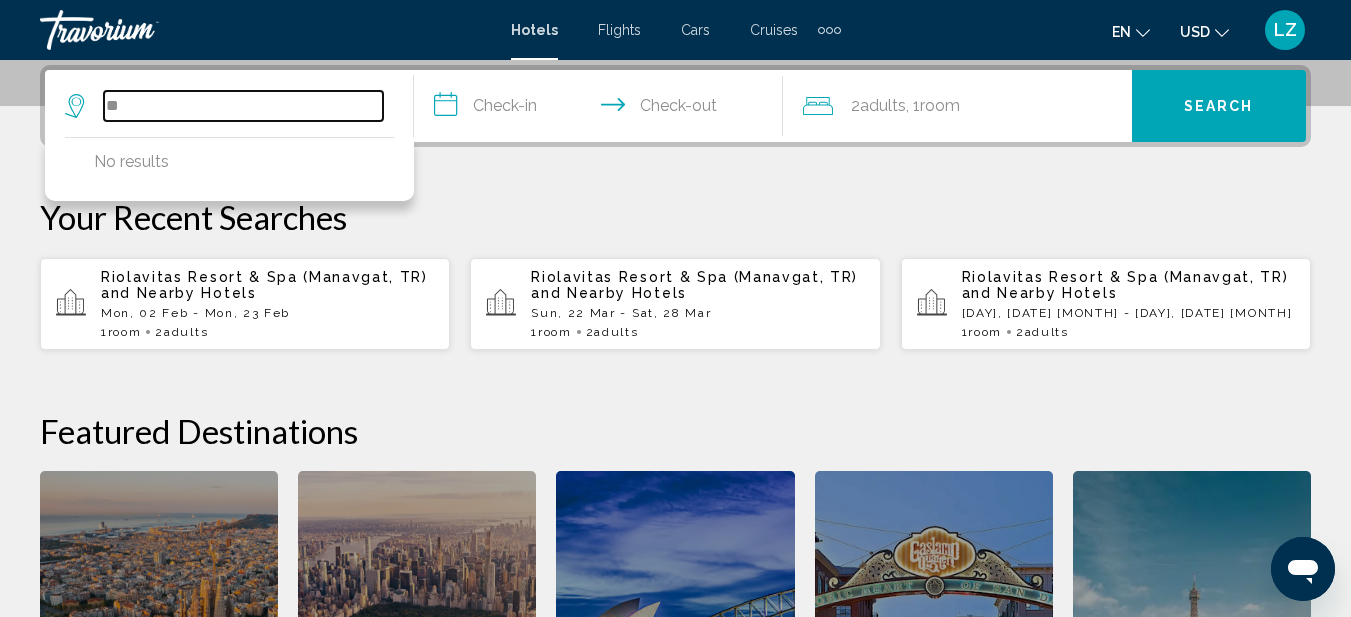 type on "*" 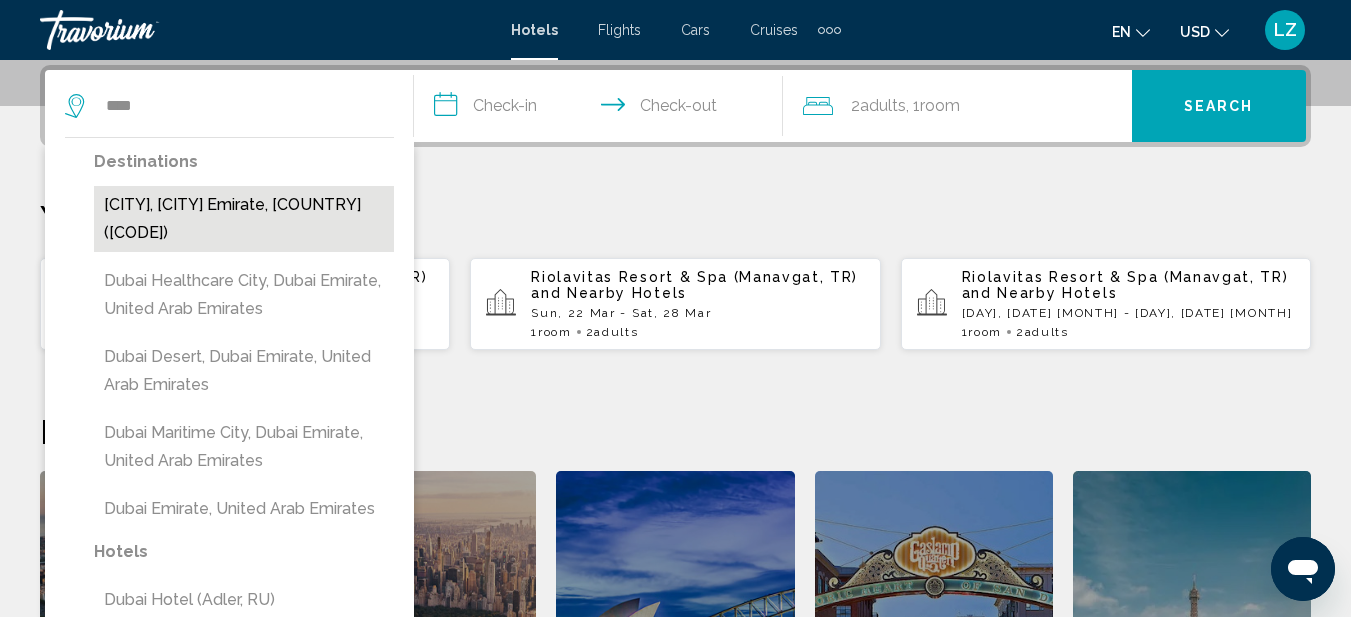 click on "[CITY], [CITY] Emirate, [COUNTRY] ([CODE])" at bounding box center [244, 219] 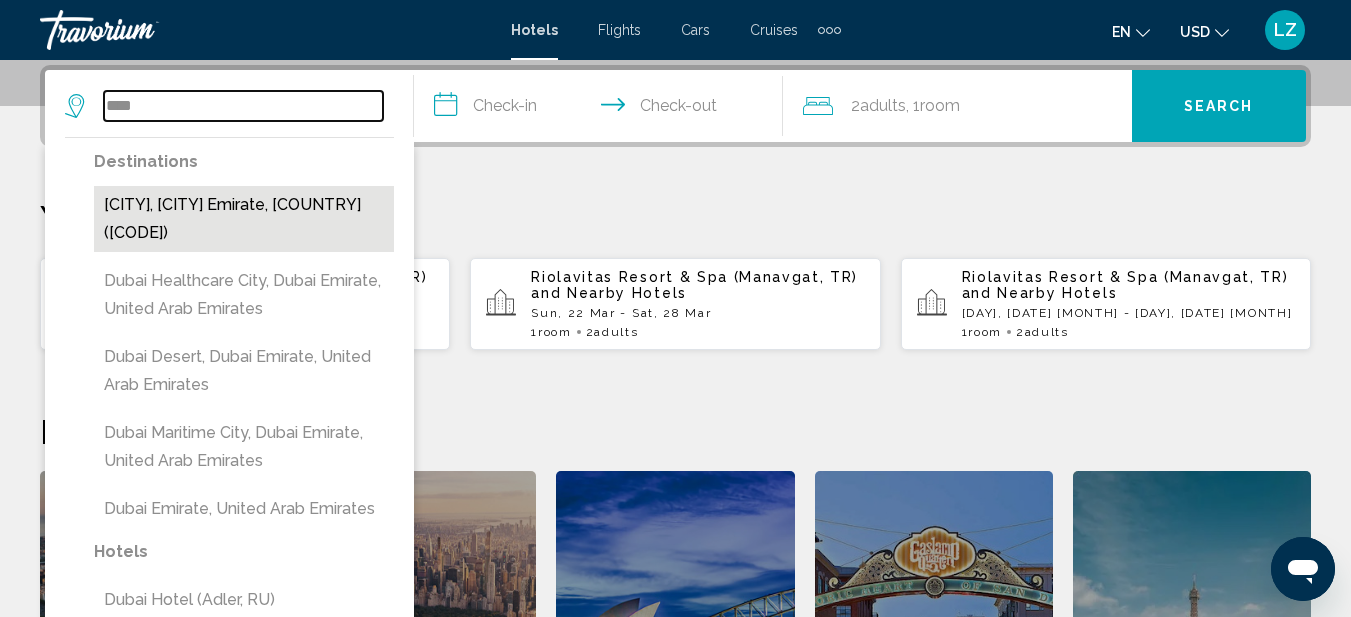 type on "**********" 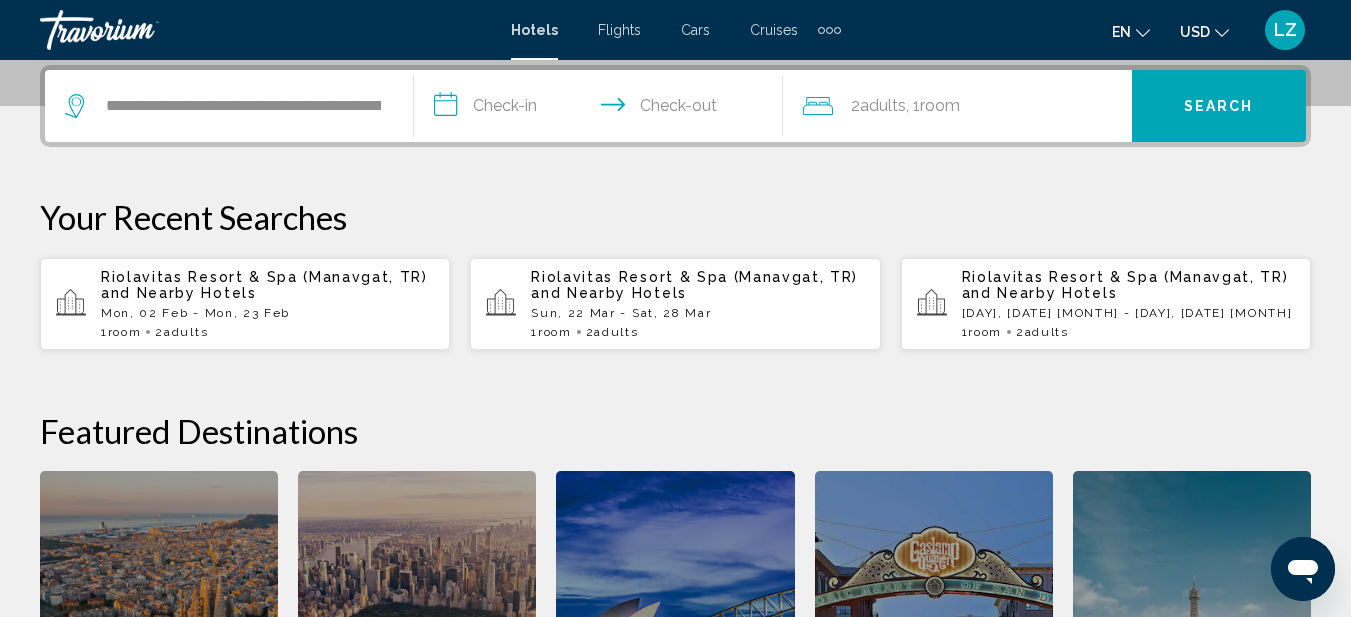 click on "**********" at bounding box center (602, 109) 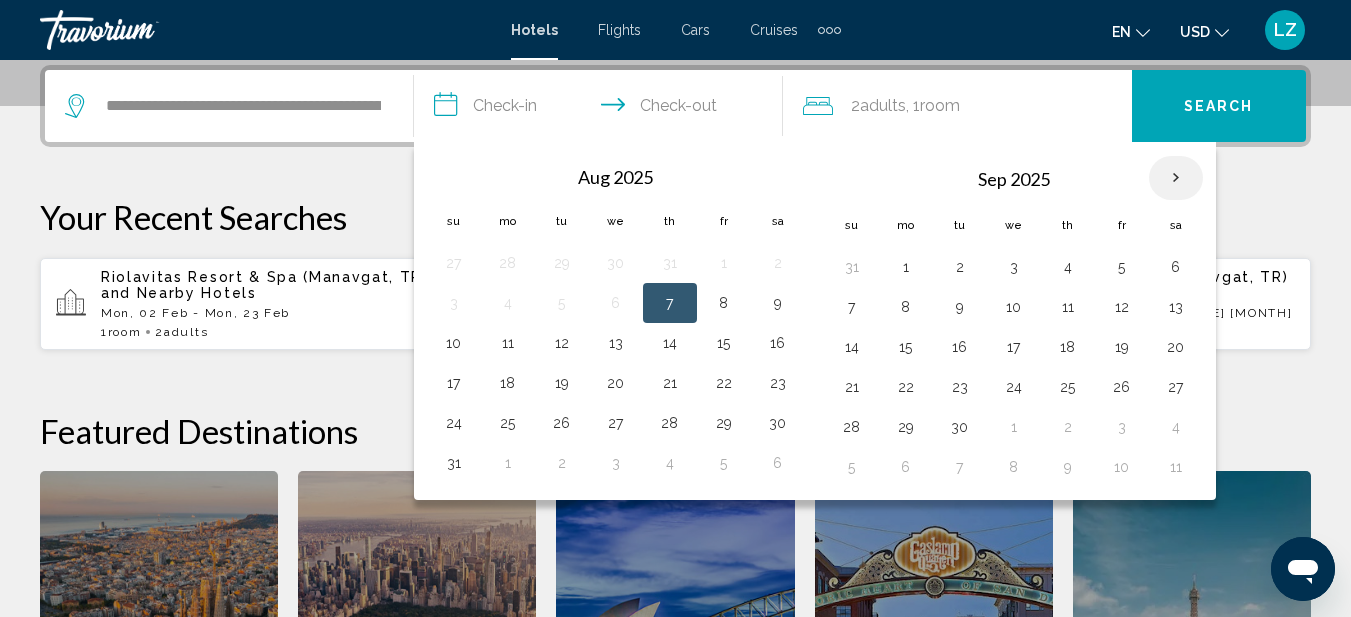 click at bounding box center [1176, 178] 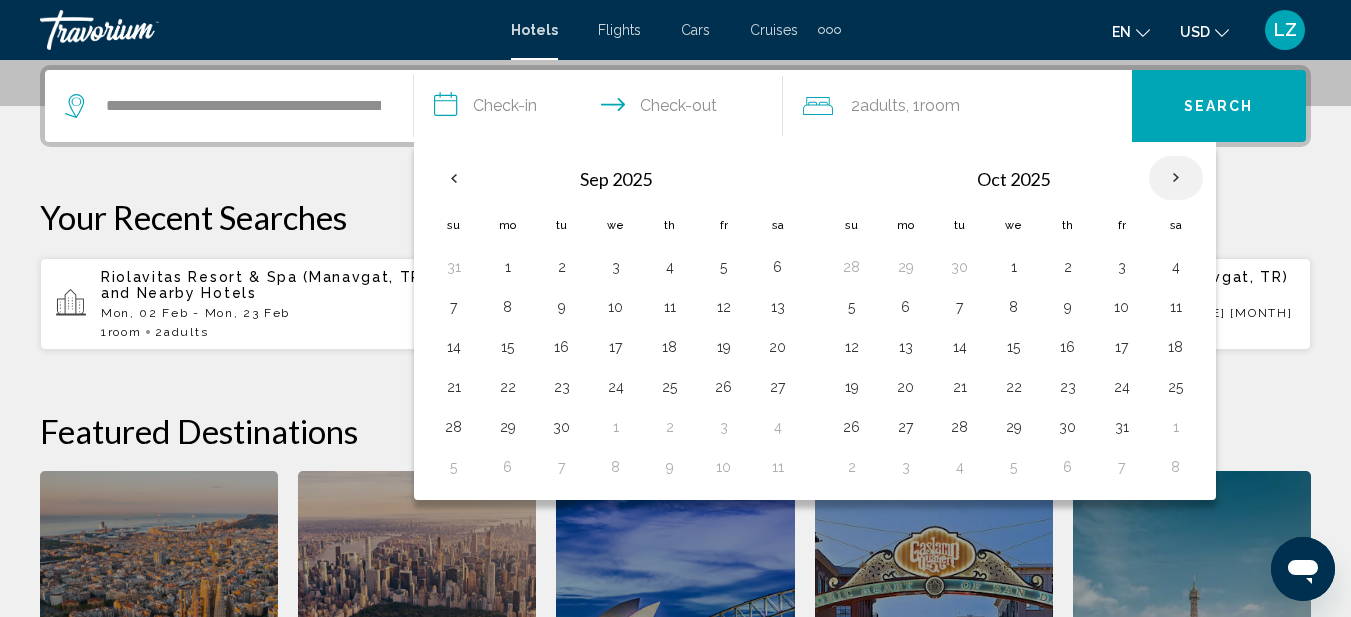 click at bounding box center [1176, 178] 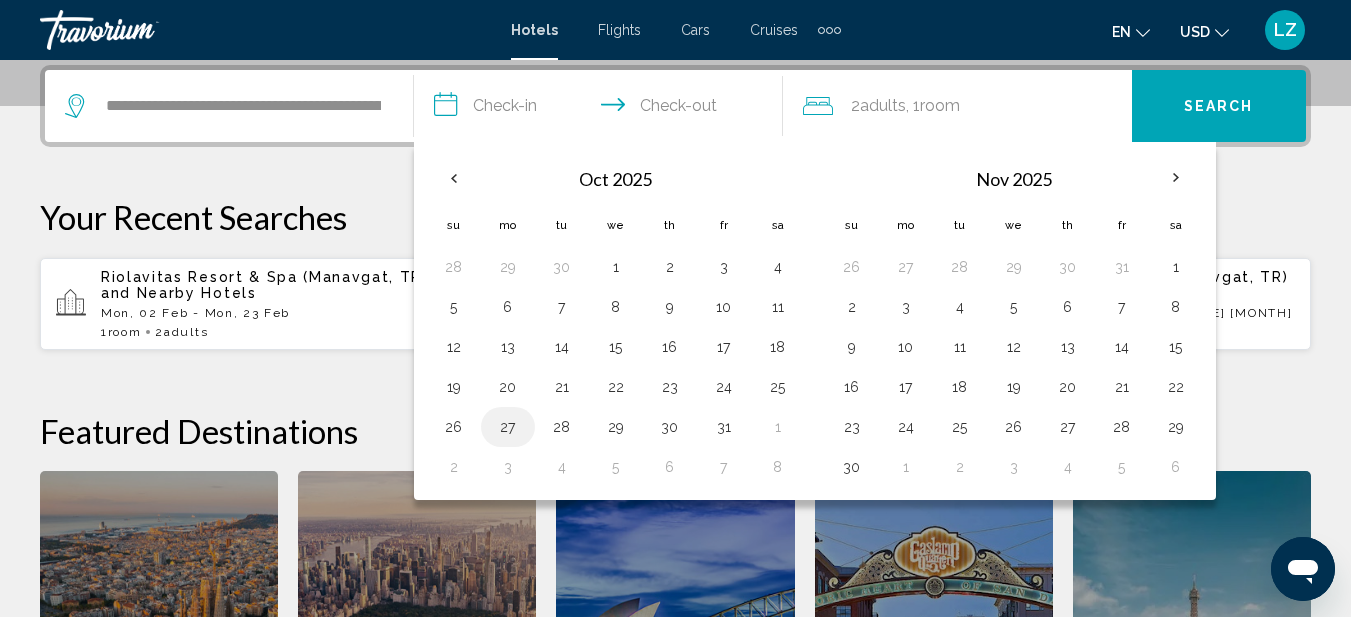 click on "27" at bounding box center (508, 427) 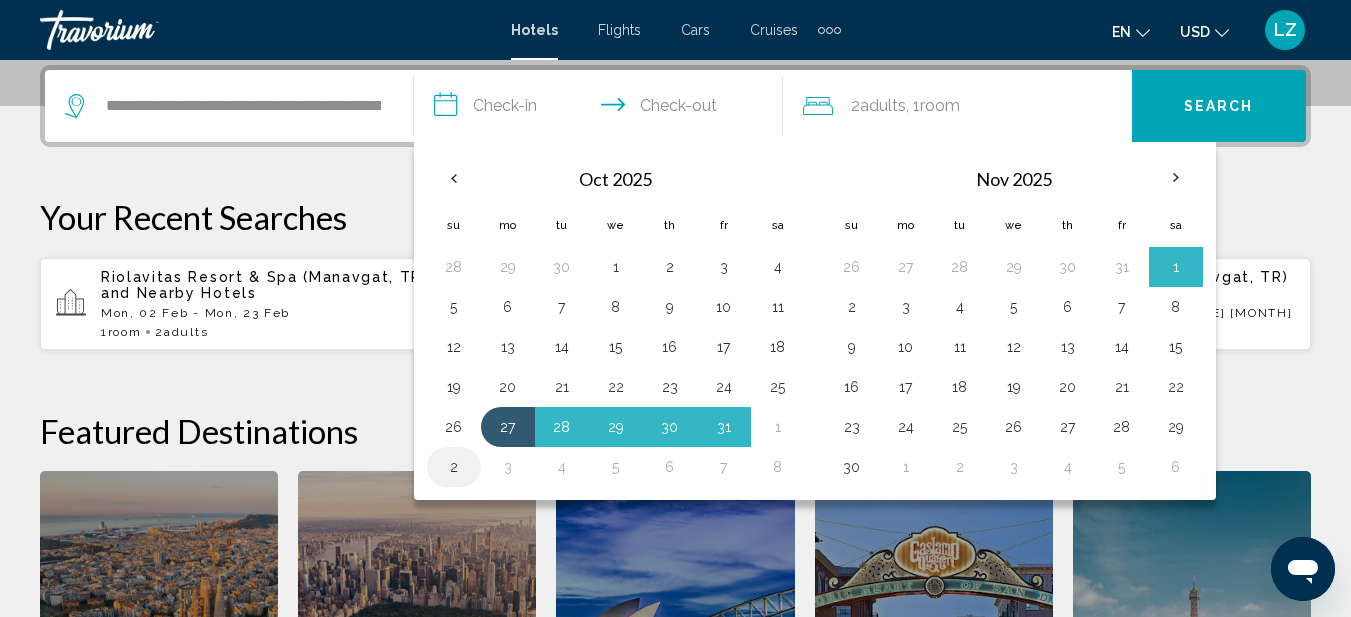 click on "2" at bounding box center [454, 467] 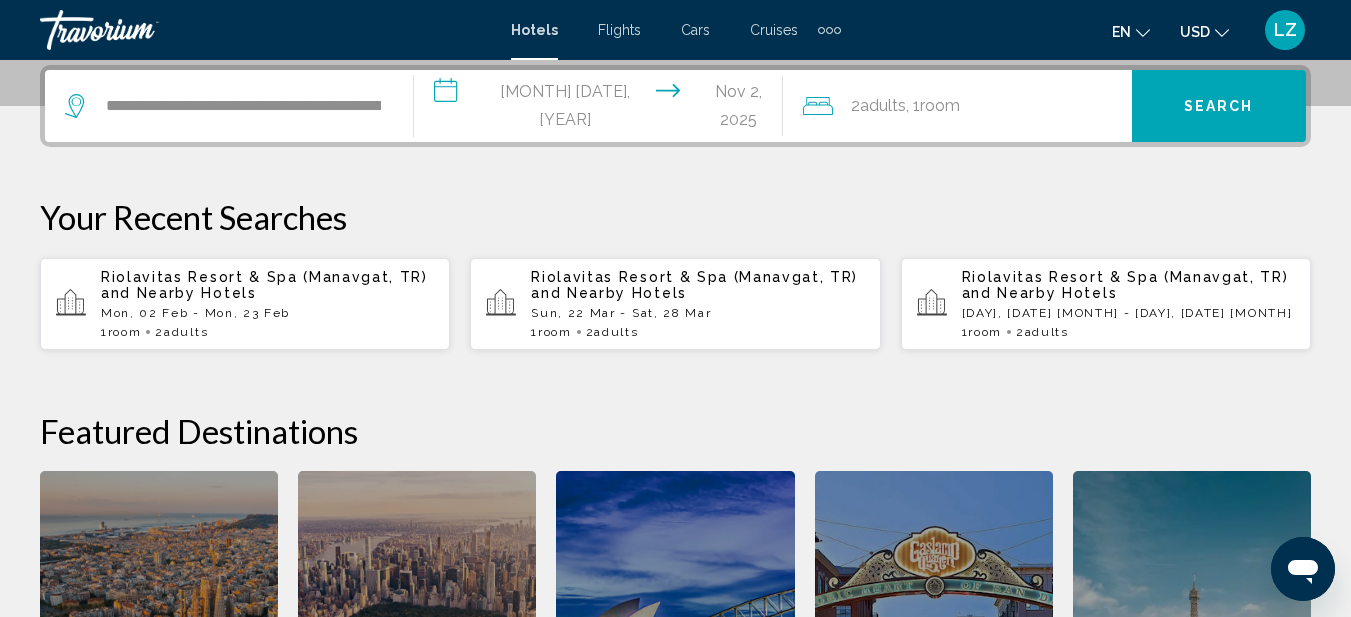 click on "2  Adult Adults , 1  Room rooms" 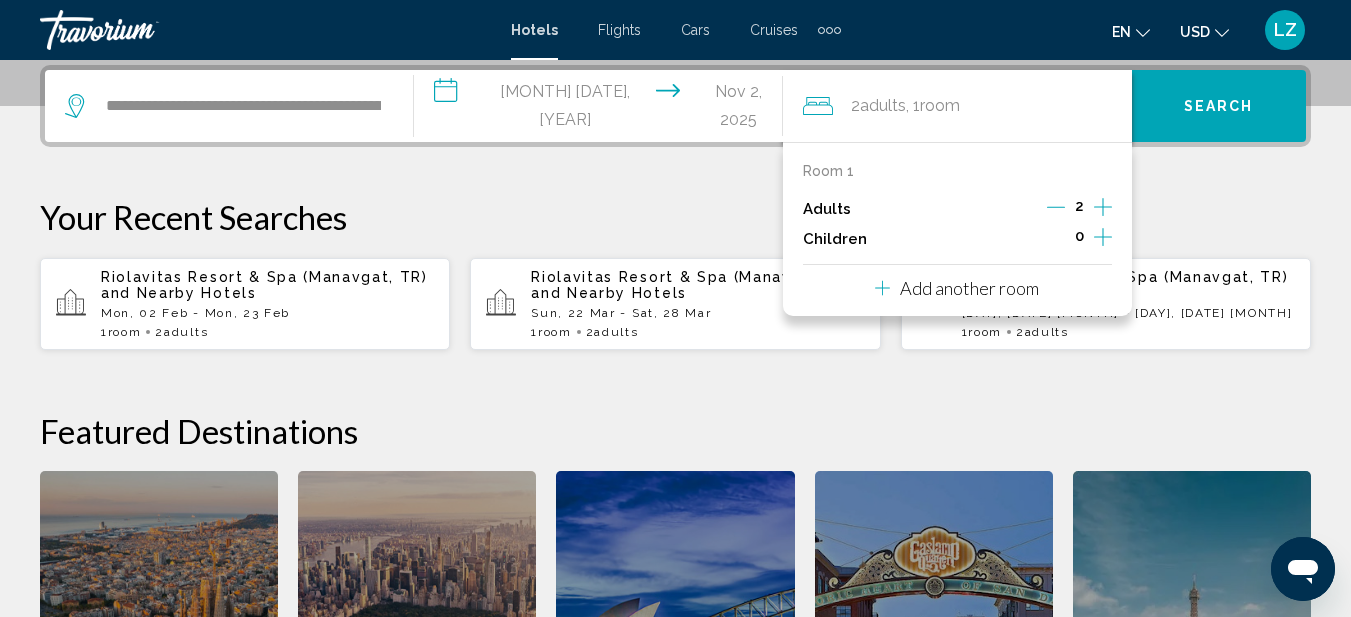 click 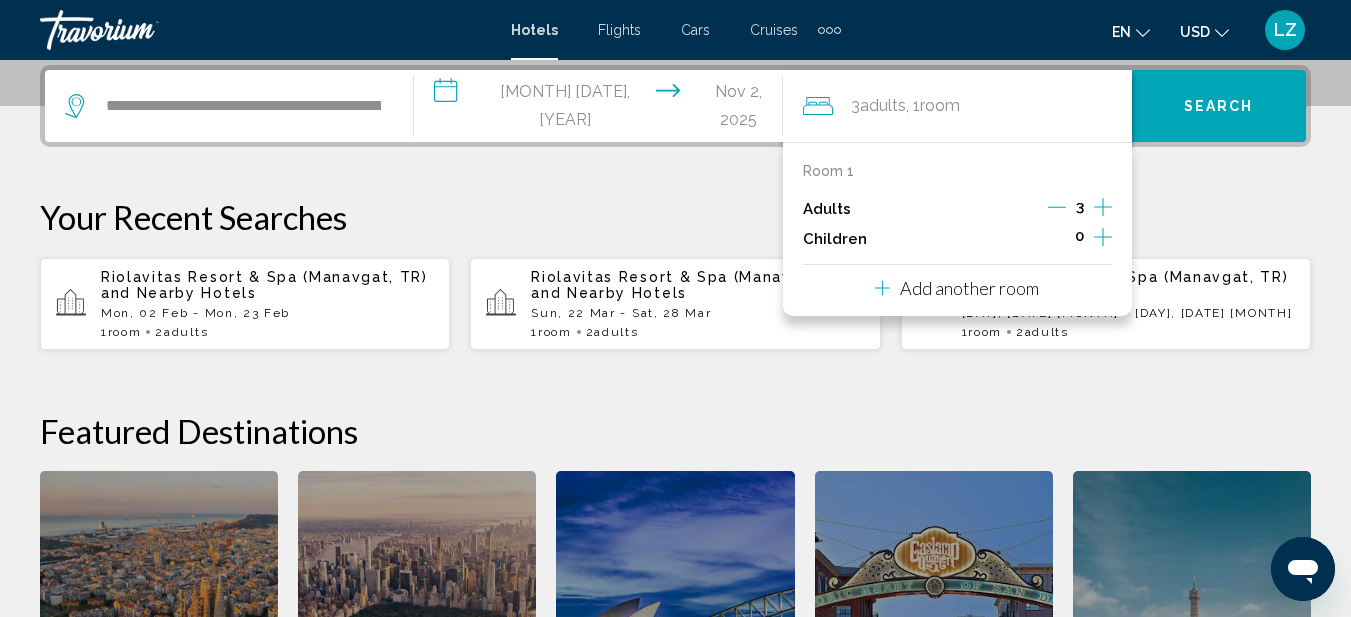 click 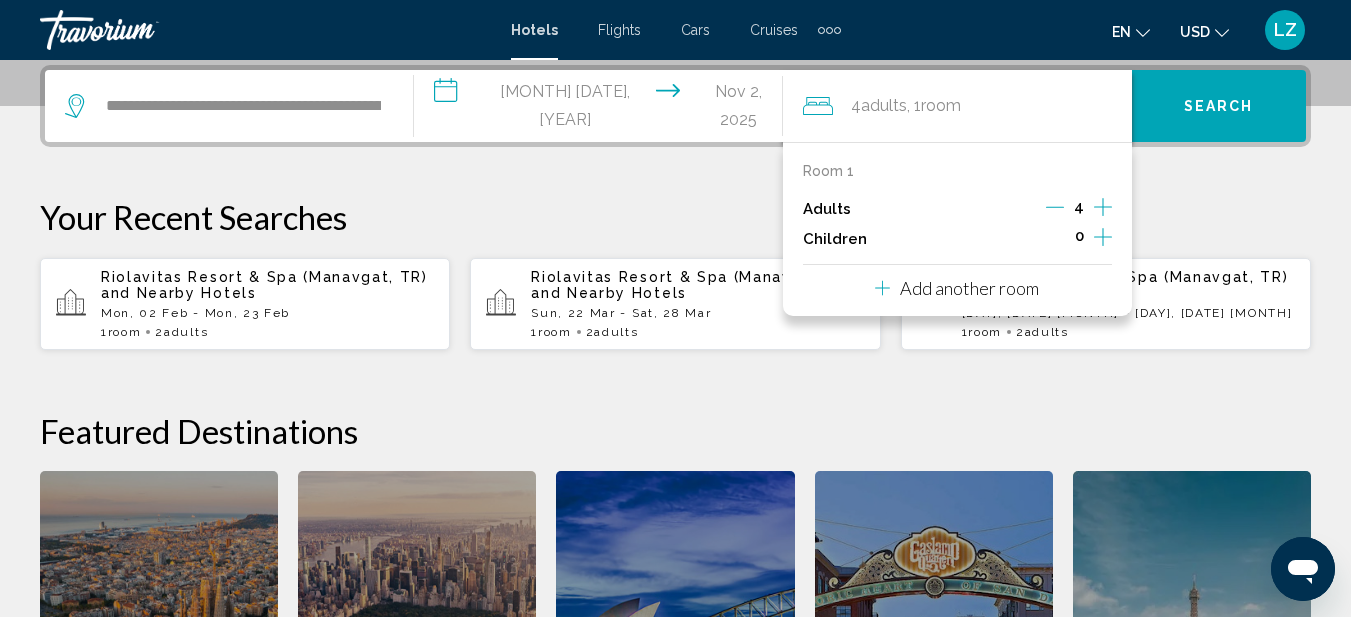 click on "Room" 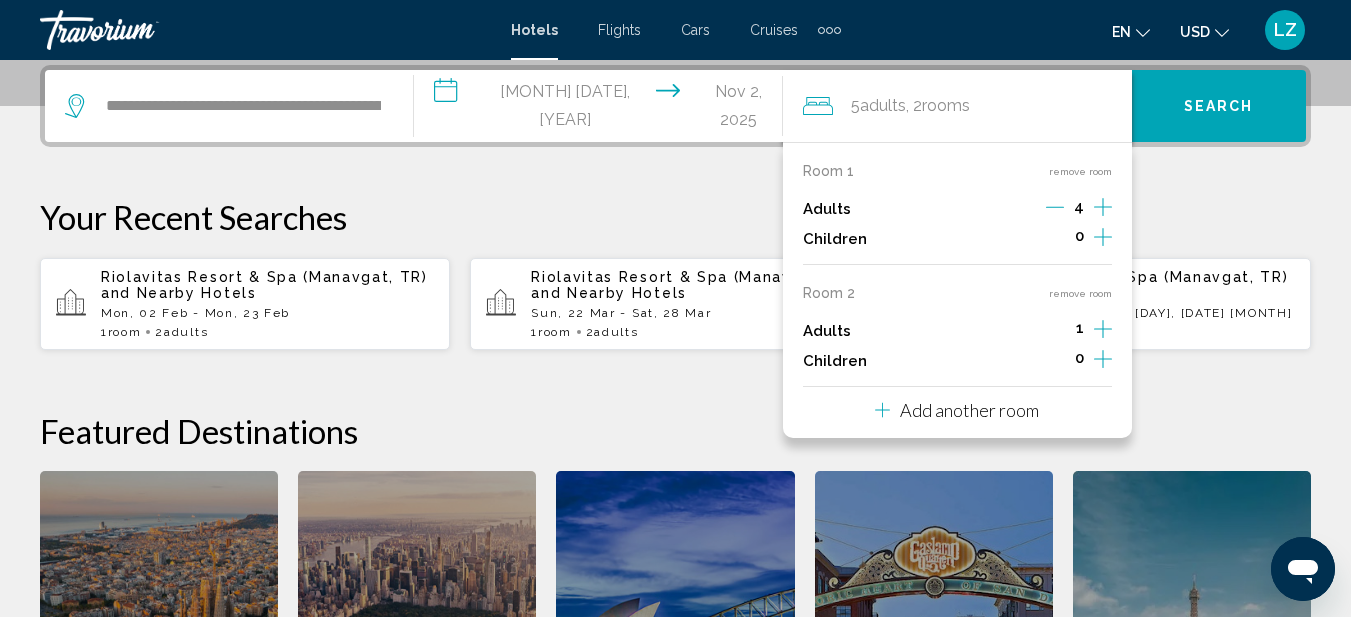 click 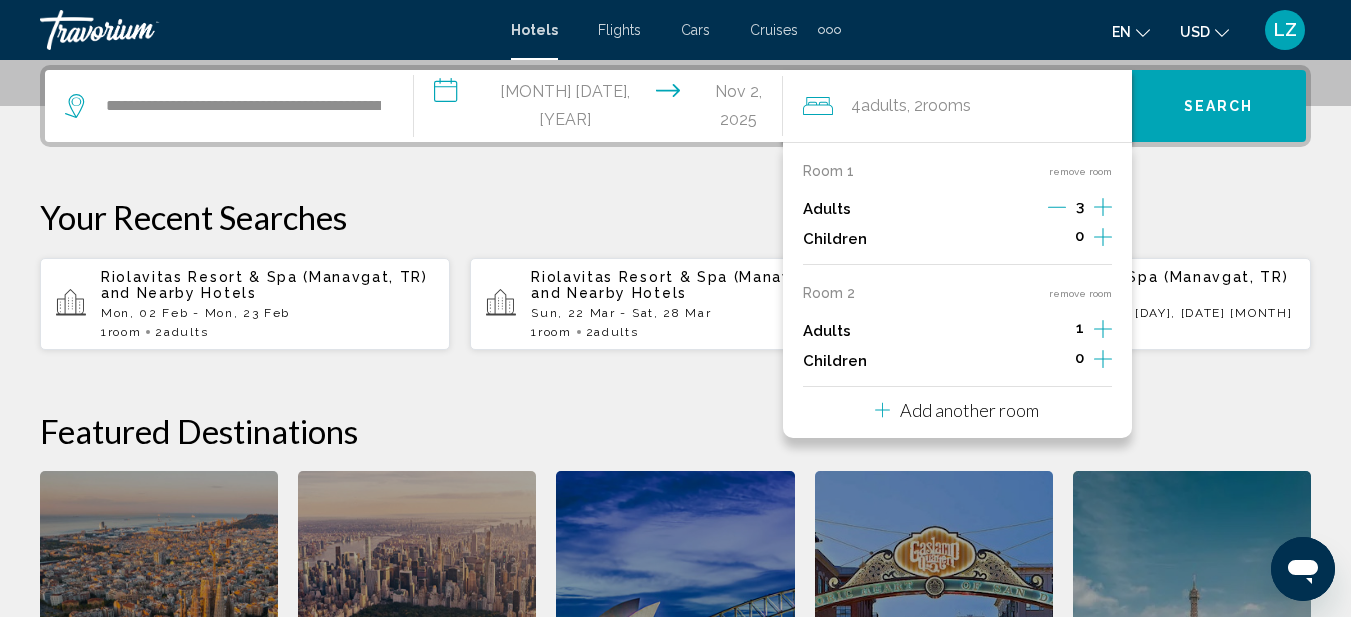 click 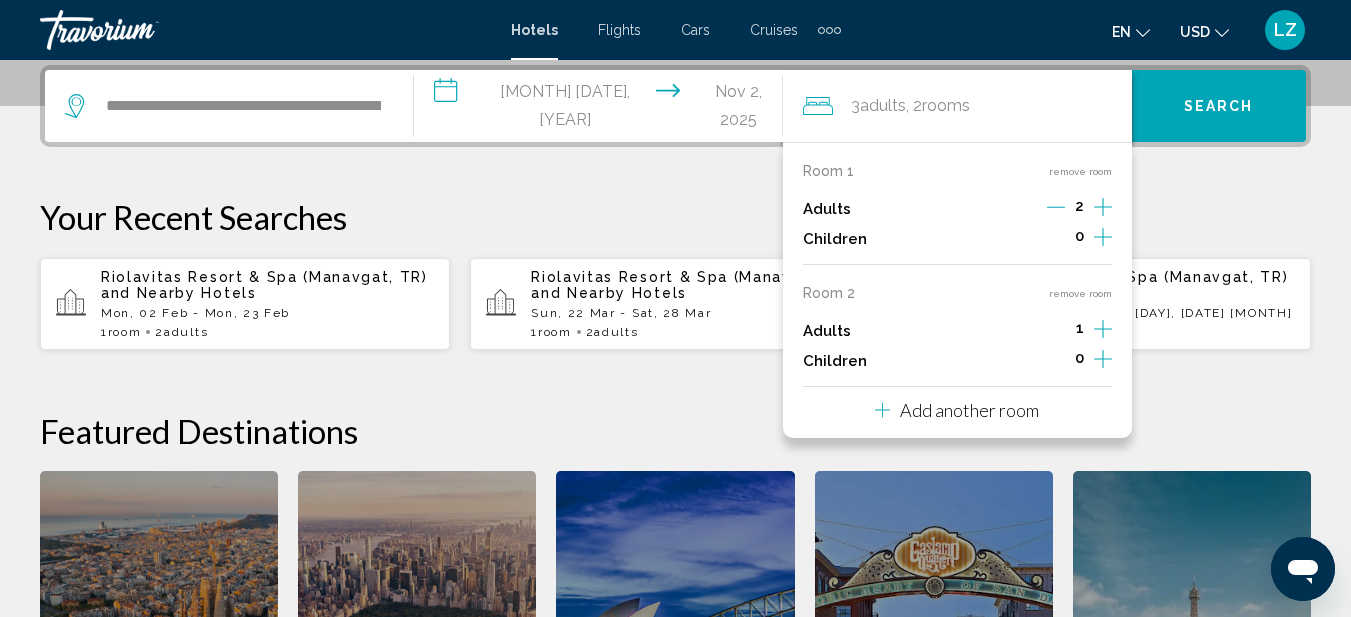 click 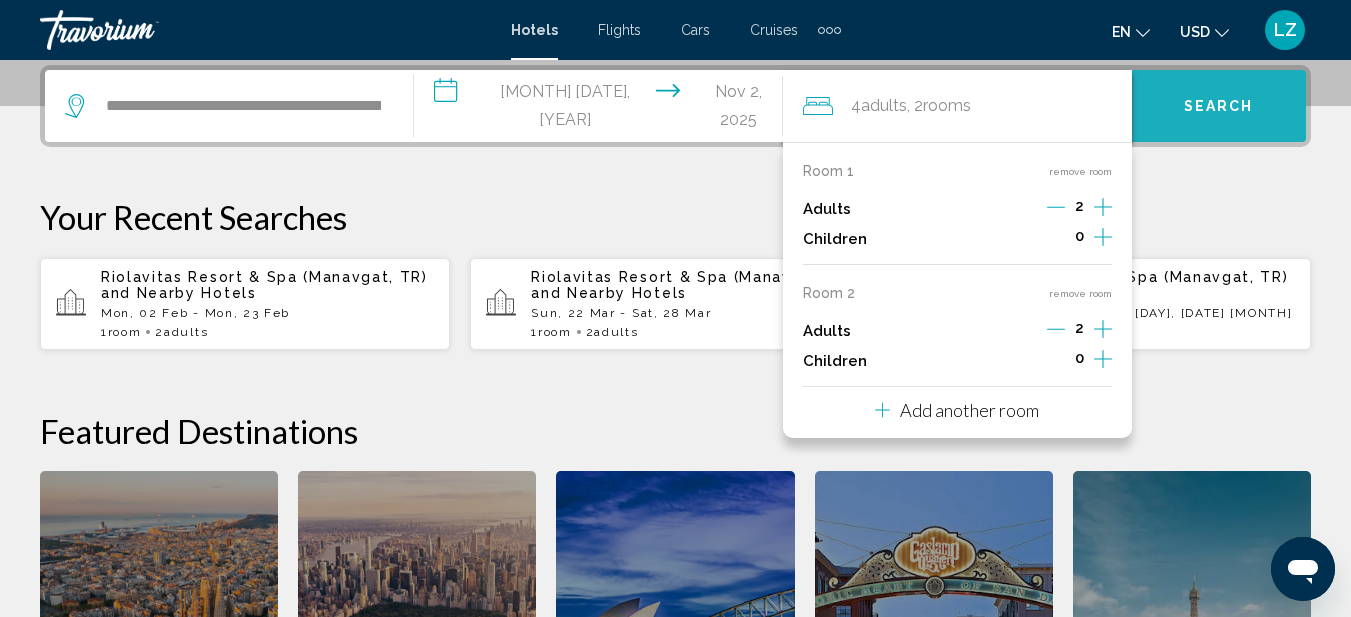 click on "Search" at bounding box center (1219, 107) 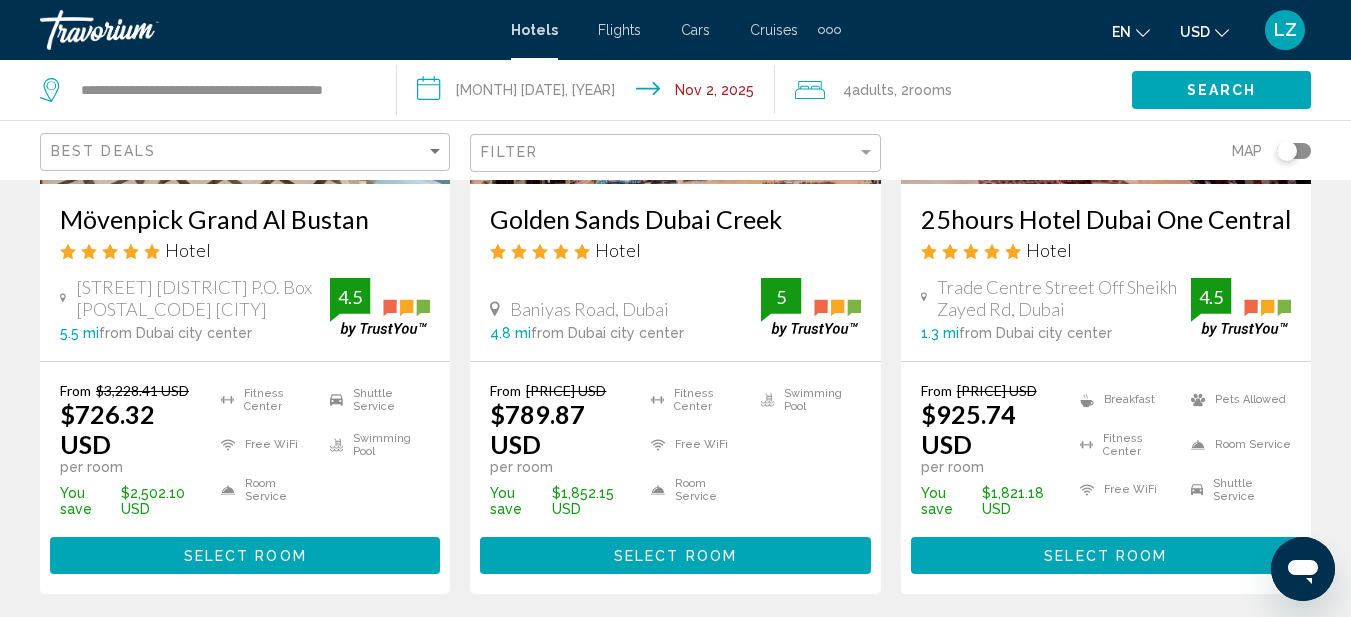 scroll, scrollTop: 500, scrollLeft: 0, axis: vertical 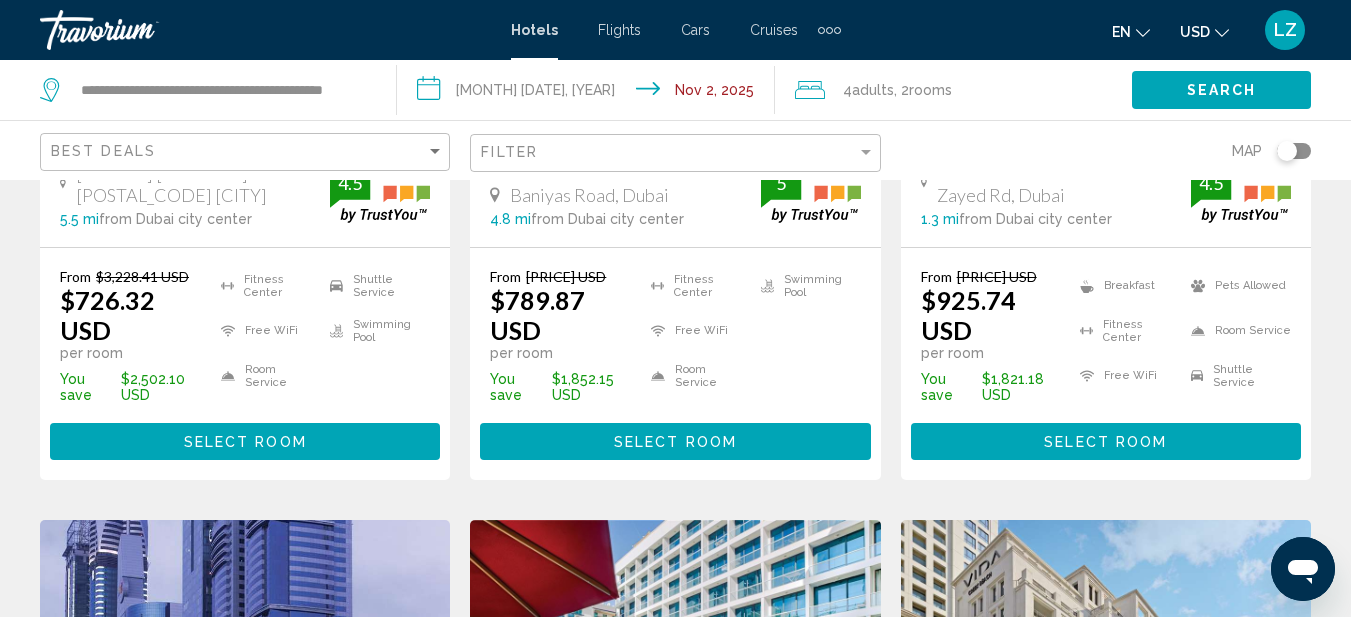 click on "Select Room" at bounding box center [245, 442] 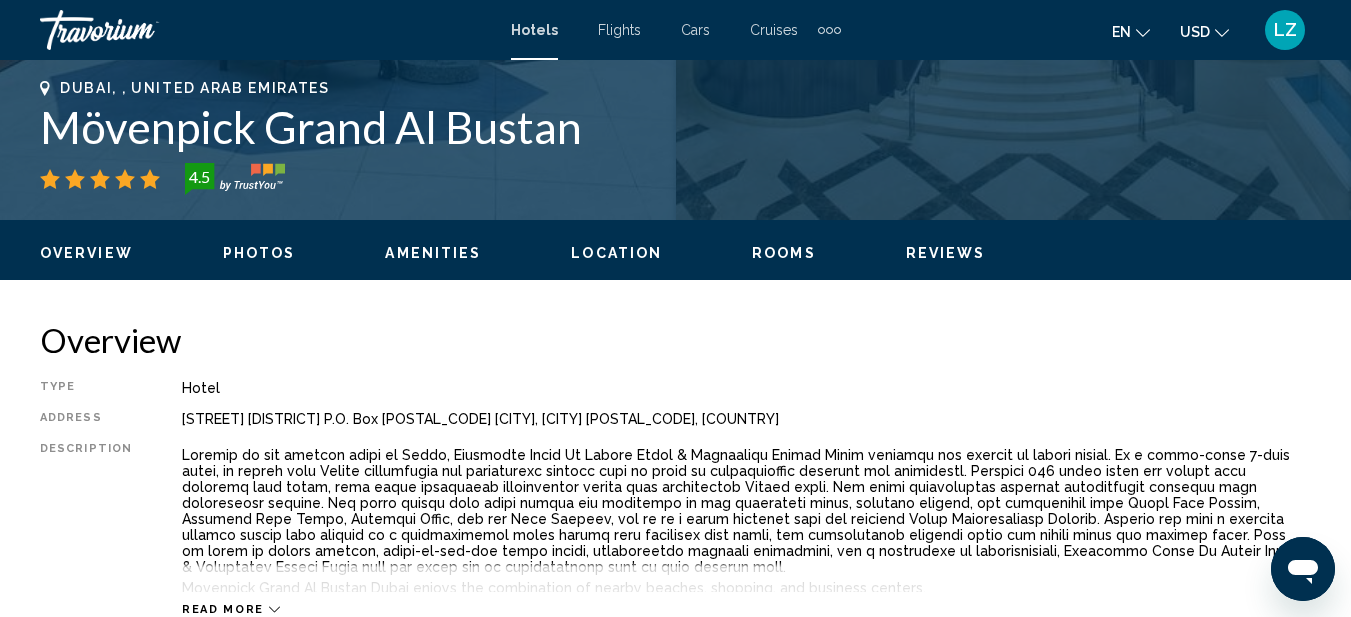 scroll, scrollTop: 826, scrollLeft: 0, axis: vertical 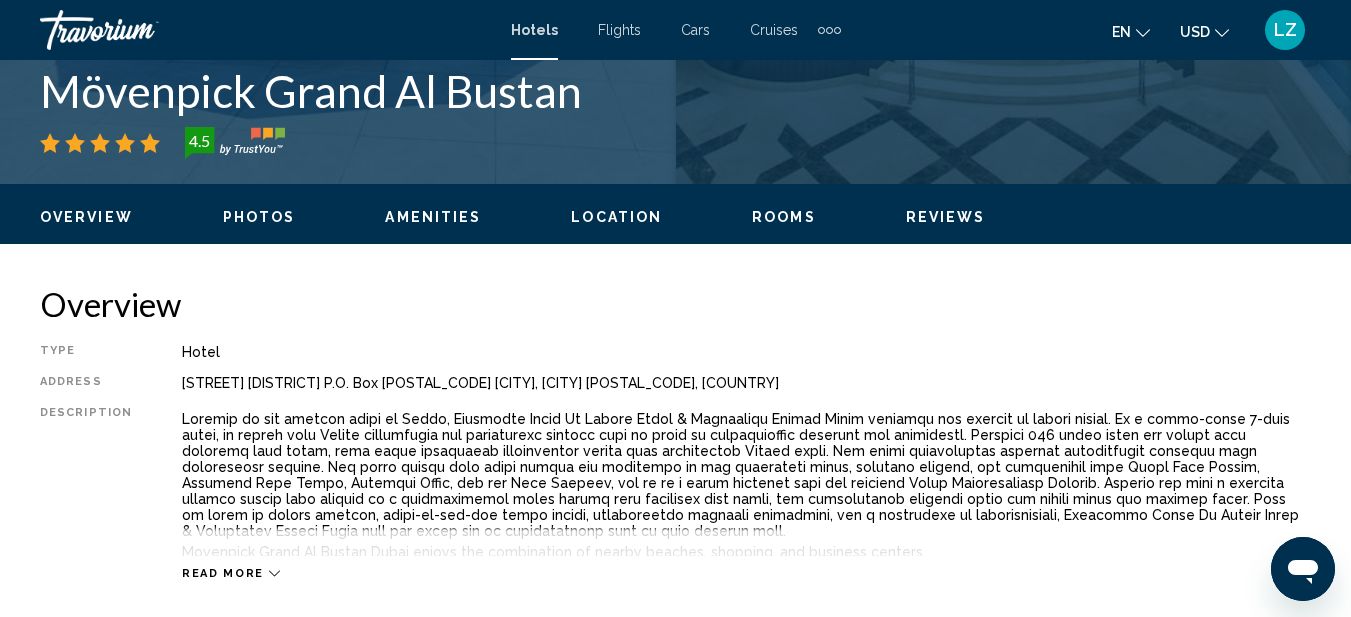 click on "en
English Español Français Italiano Português русский" 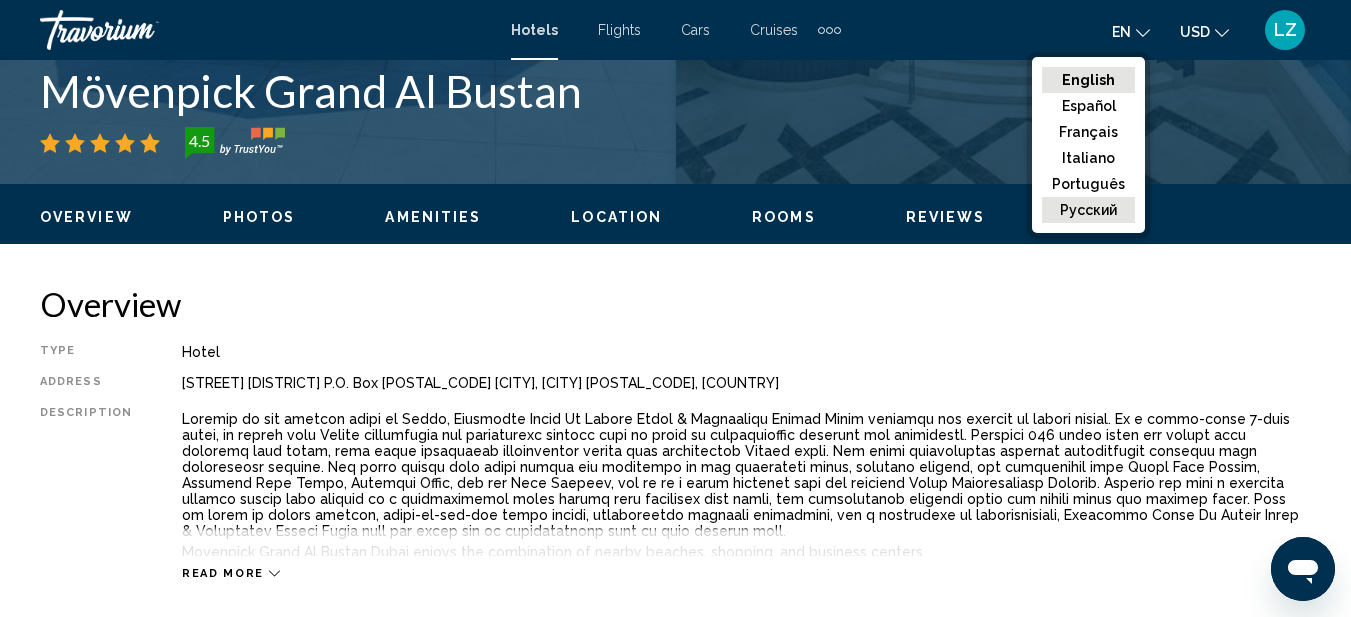 click on "русский" 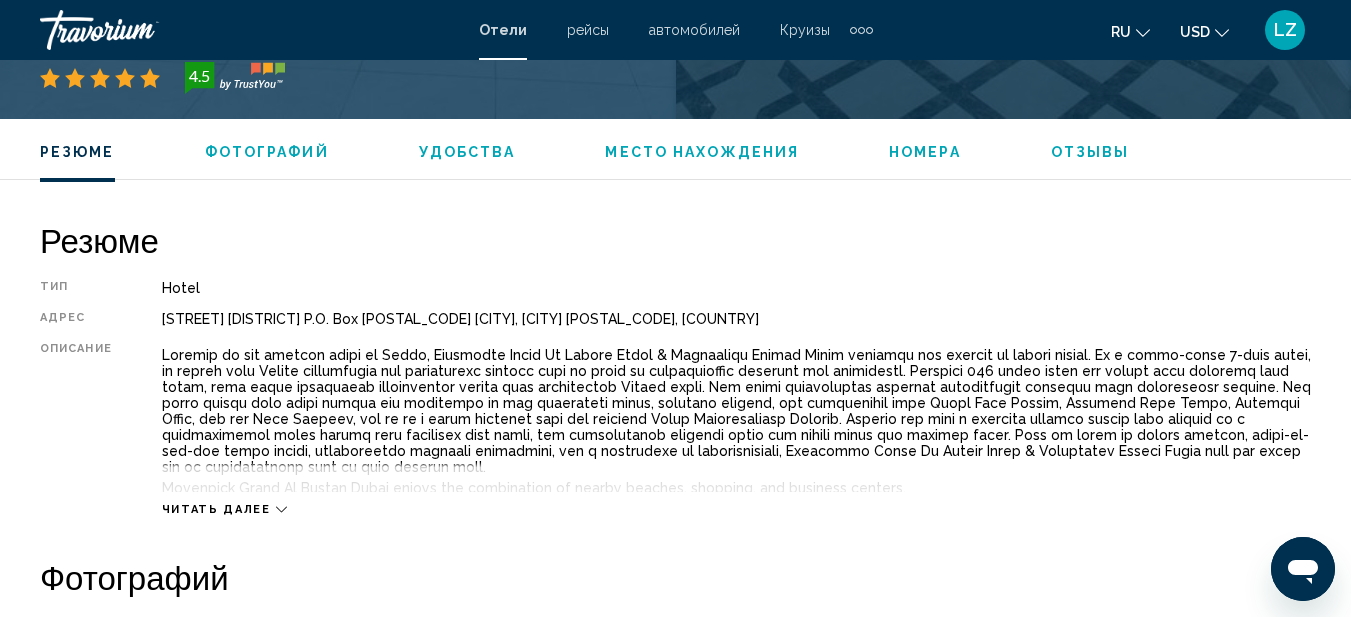 scroll, scrollTop: 826, scrollLeft: 0, axis: vertical 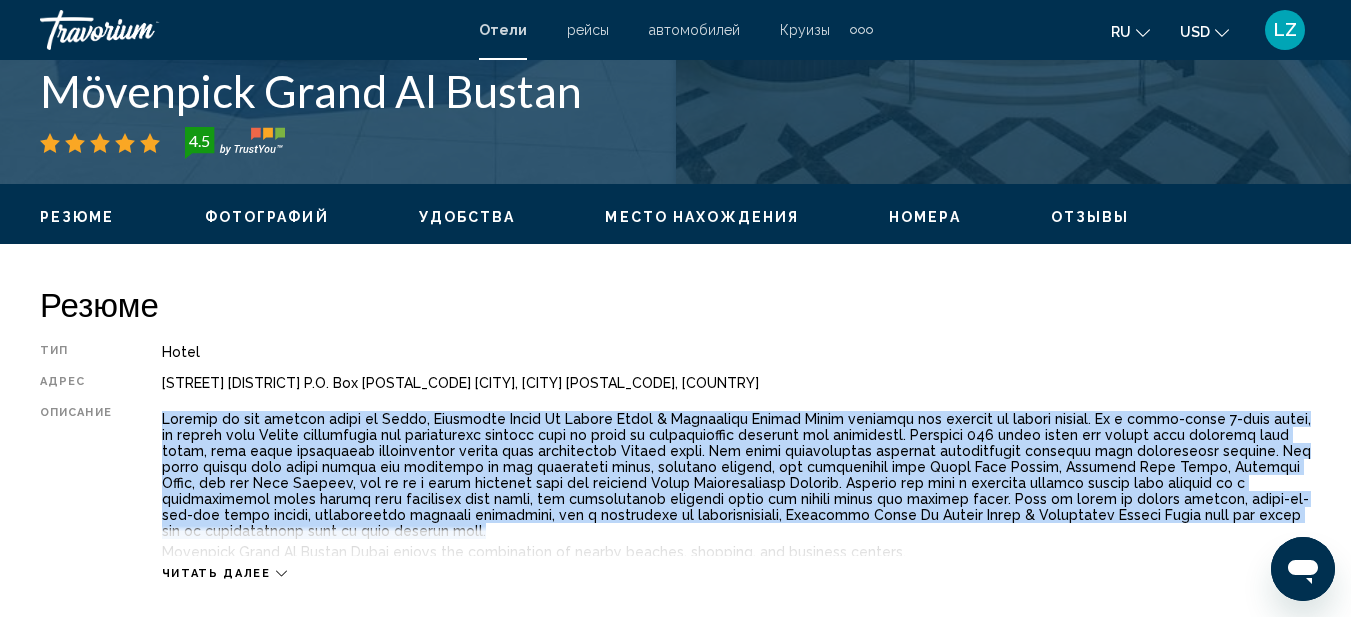 drag, startPoint x: 162, startPoint y: 415, endPoint x: 1163, endPoint y: 509, distance: 1005.4039 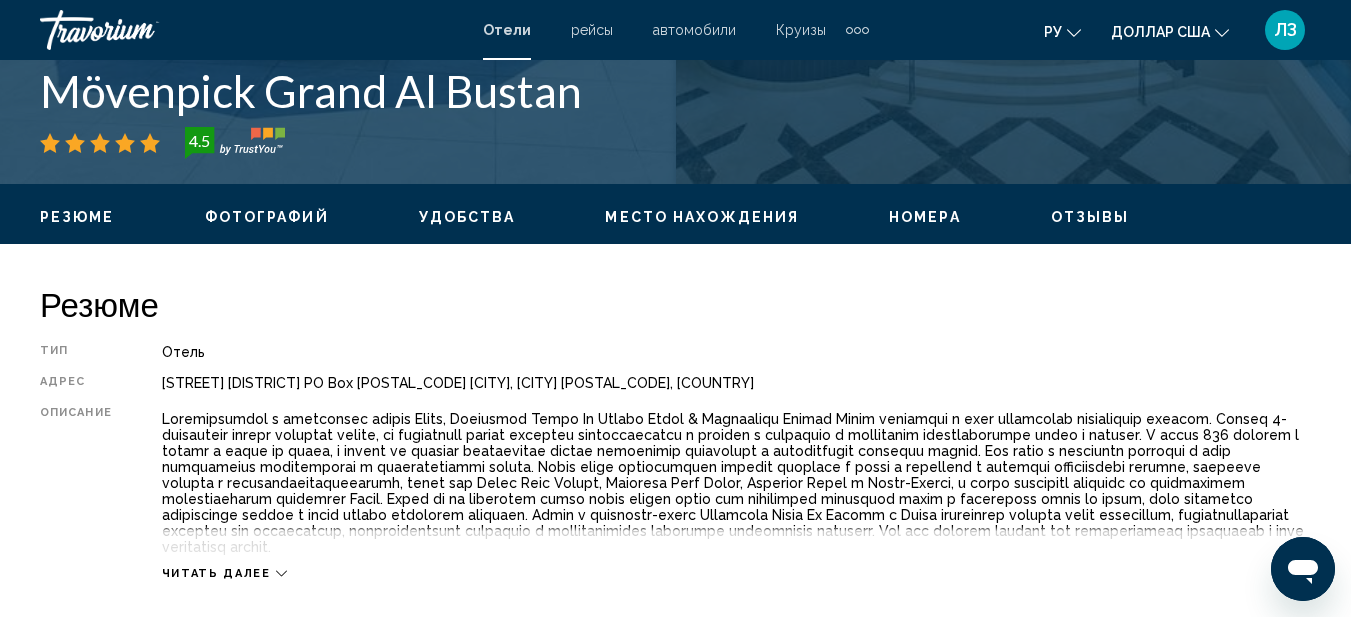 click on "Резюме" at bounding box center [675, 304] 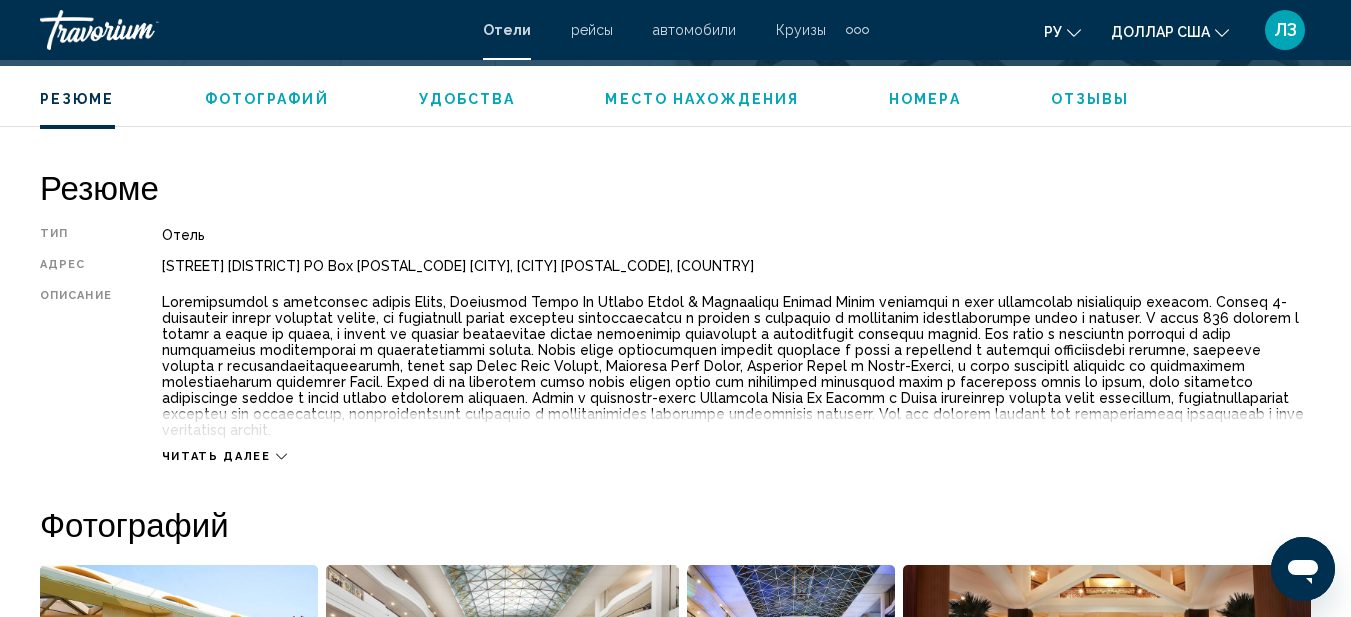 scroll, scrollTop: 1026, scrollLeft: 0, axis: vertical 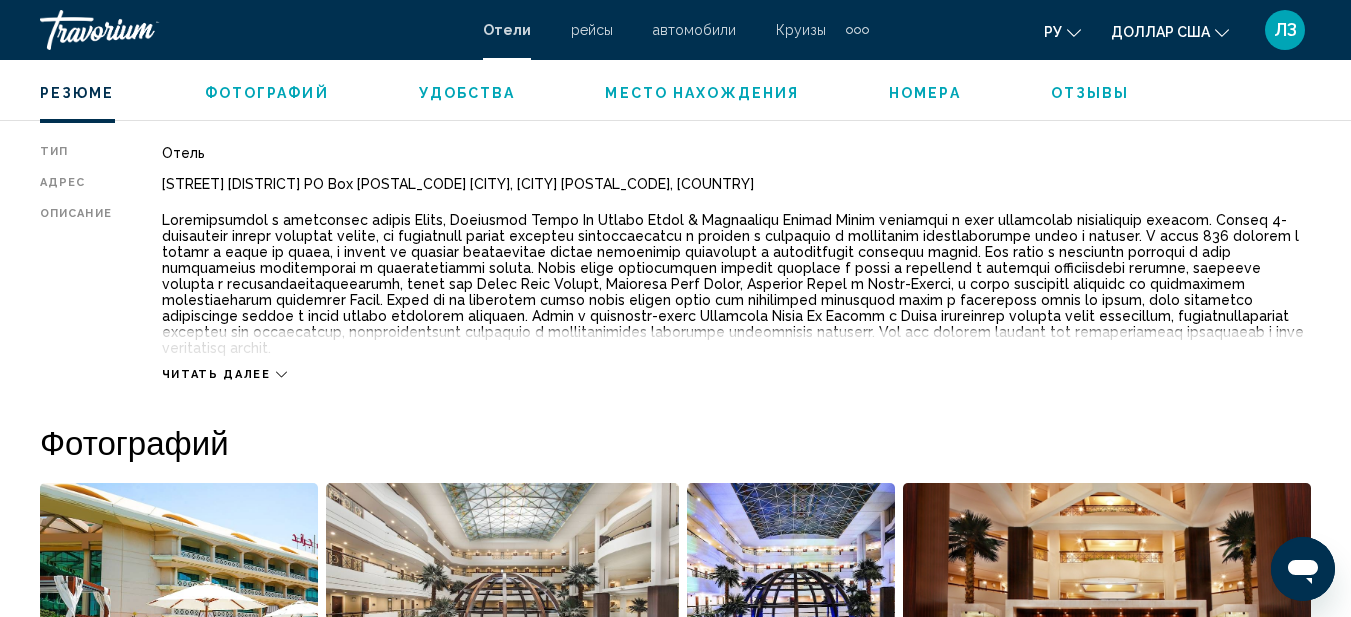 click 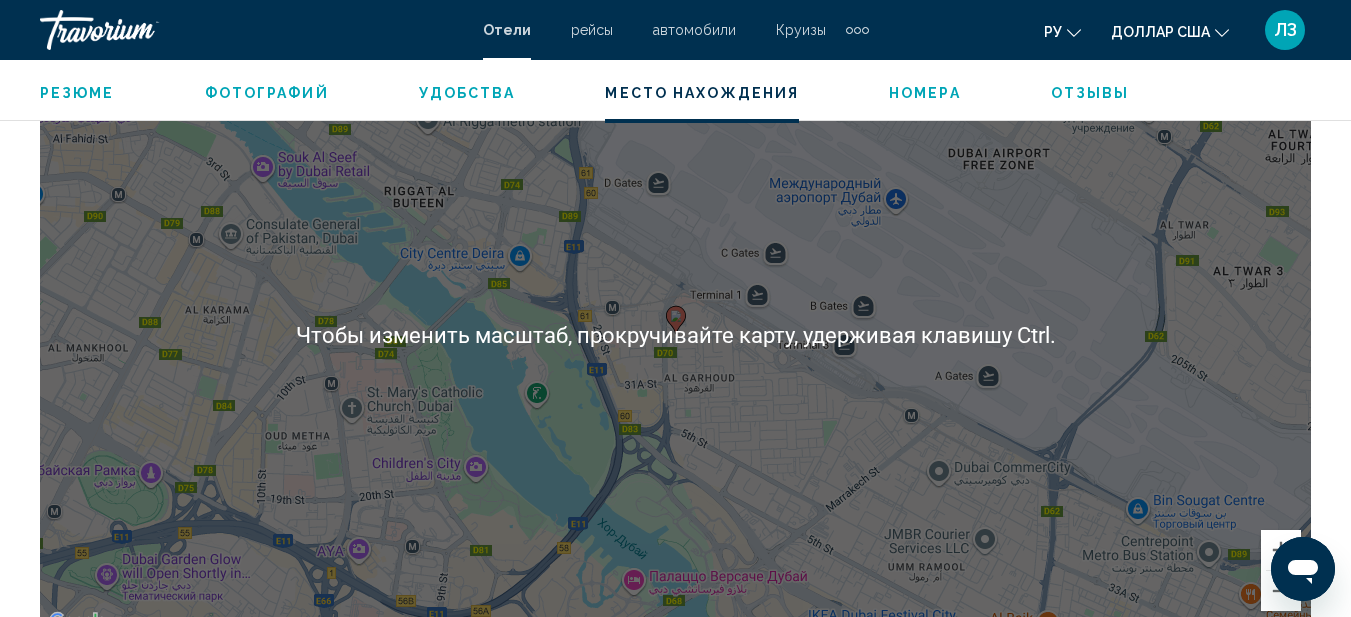 scroll, scrollTop: 2526, scrollLeft: 0, axis: vertical 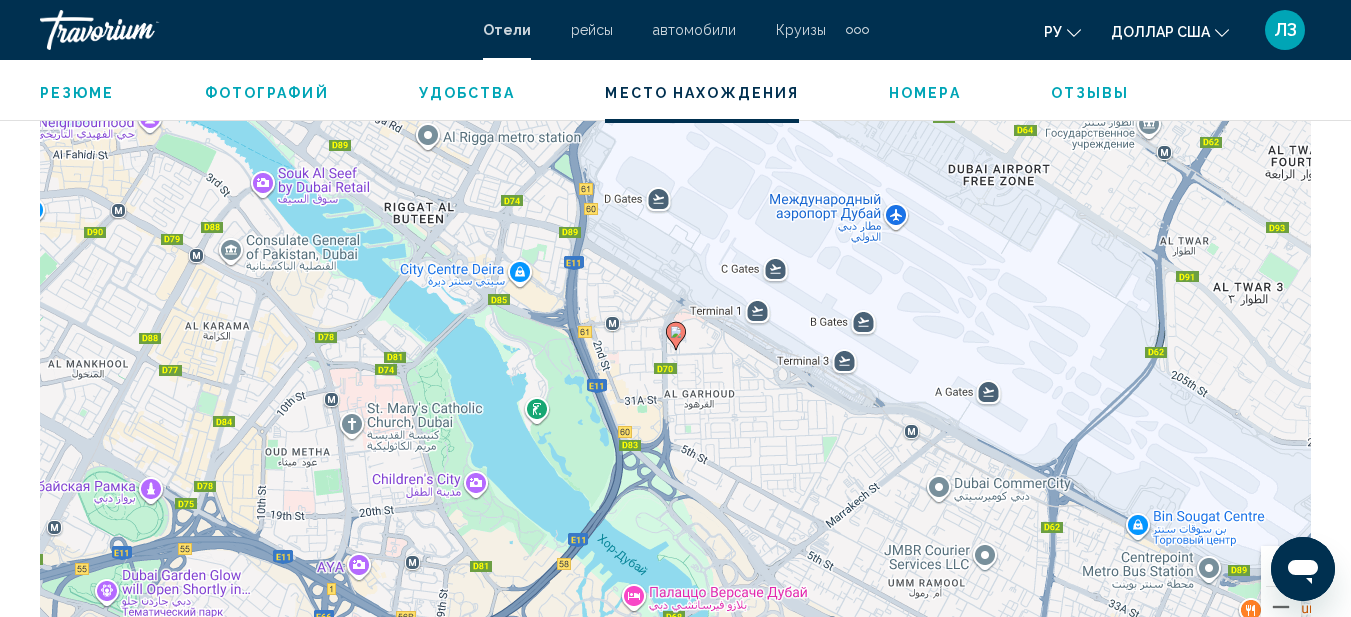click on "Чтобы активировать перетаскивание с помощью кнопок, нажмите Alt + Ввод. После этого перемещайте маркер с помощью клавиатуры со стрелками. Для выполнения перетаскивания нажмите на поддержку Ввод. Чтобы отменить действие, нажмите кнопку Esc." at bounding box center [675, 351] 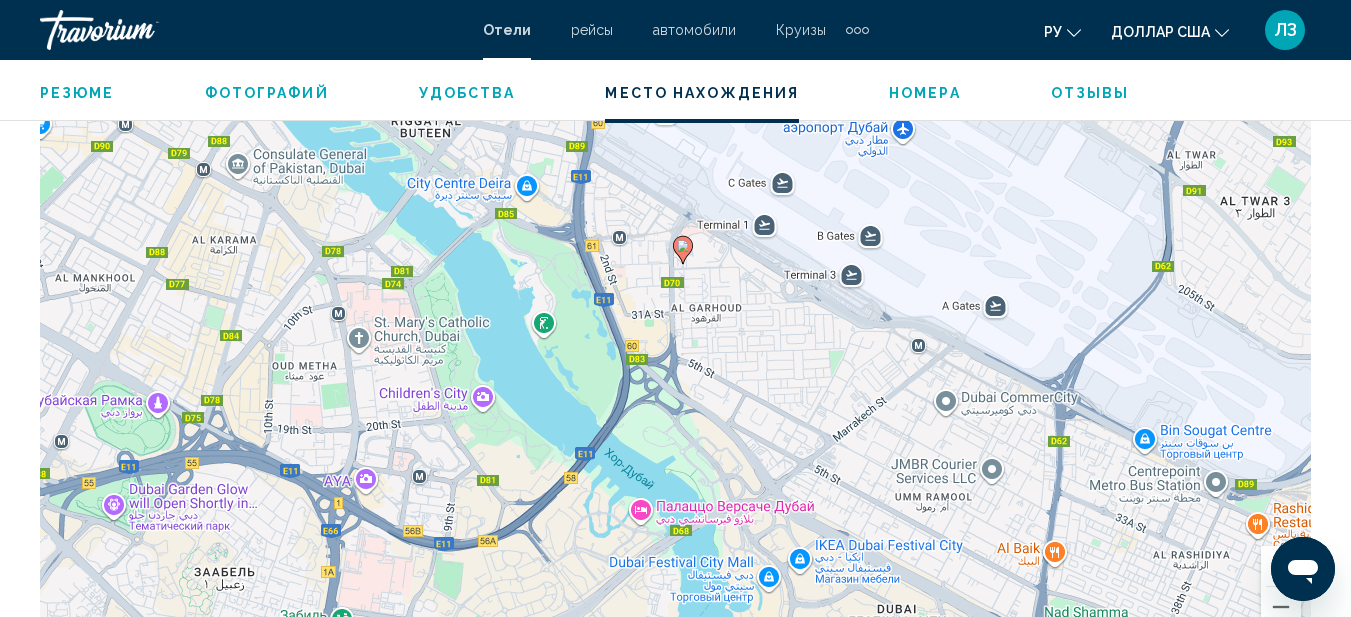 drag, startPoint x: 862, startPoint y: 306, endPoint x: 870, endPoint y: 209, distance: 97.32934 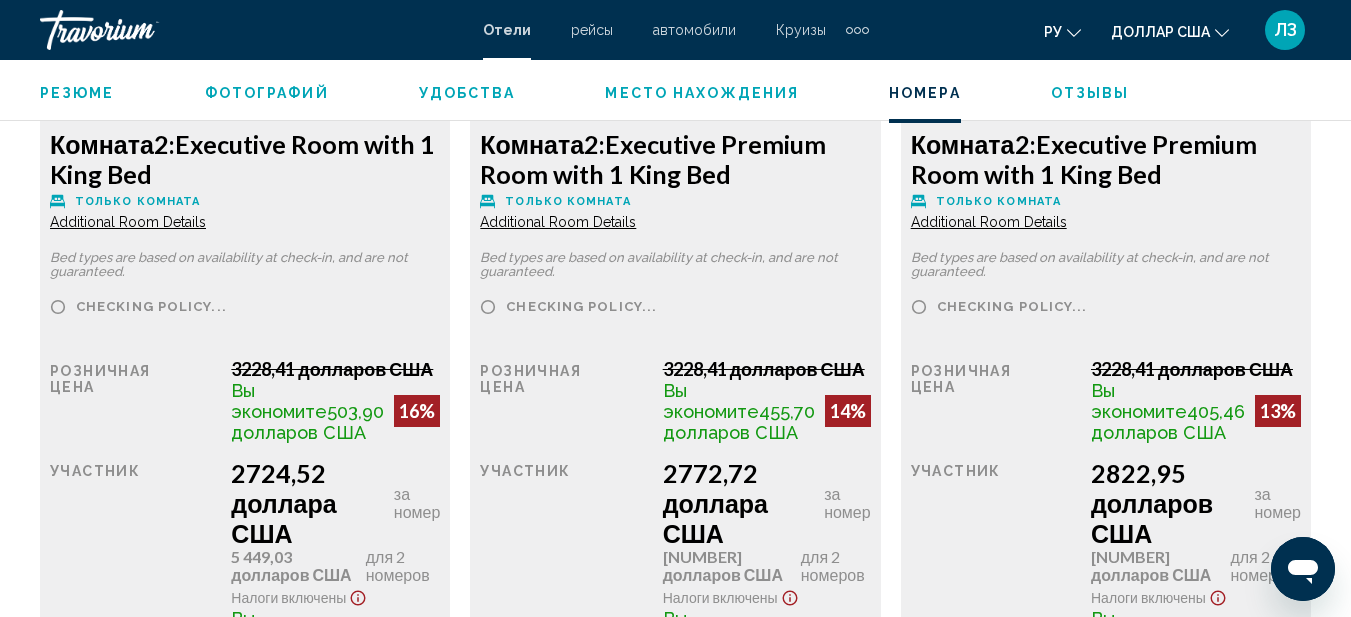 scroll, scrollTop: 11927, scrollLeft: 0, axis: vertical 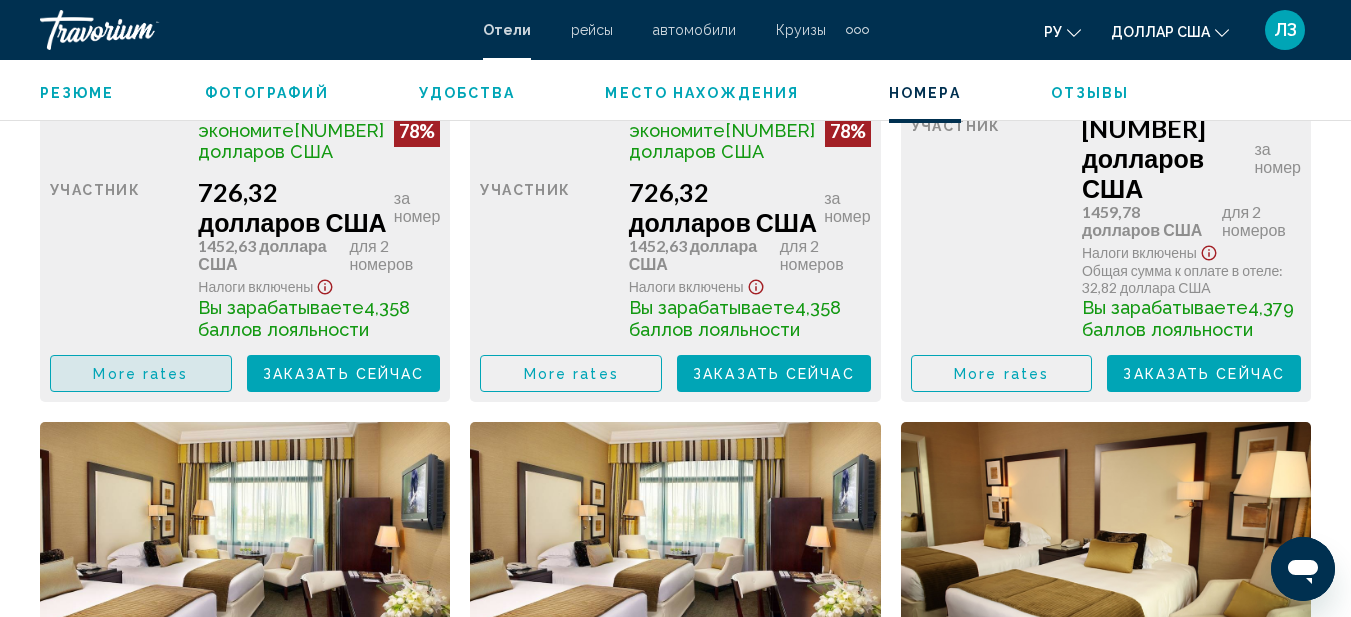 click on "More rates" at bounding box center (140, 374) 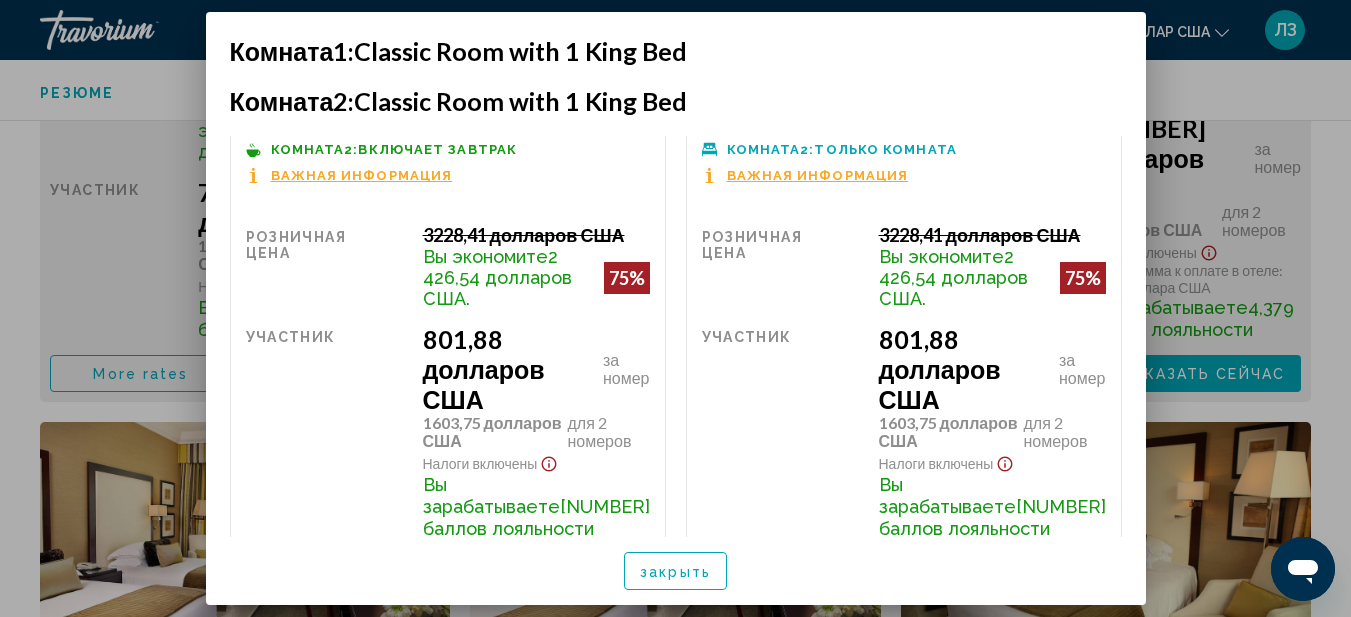 scroll, scrollTop: 500, scrollLeft: 0, axis: vertical 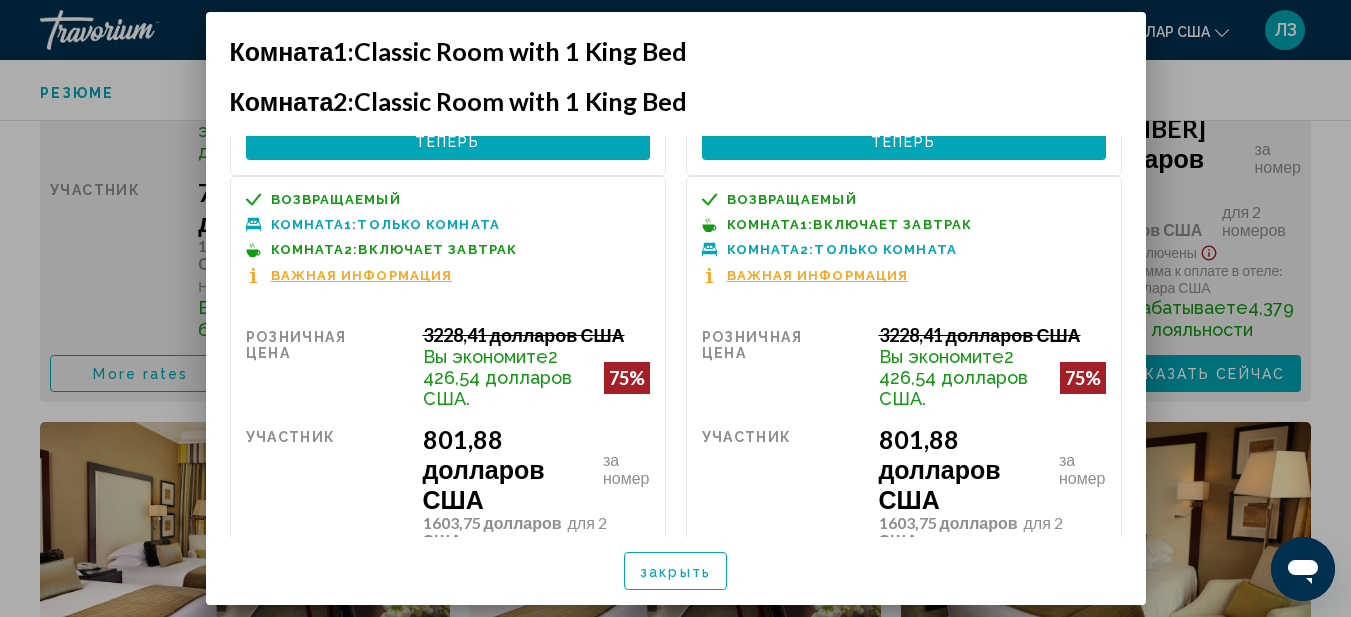 click on "Важная информация" at bounding box center [362, 275] 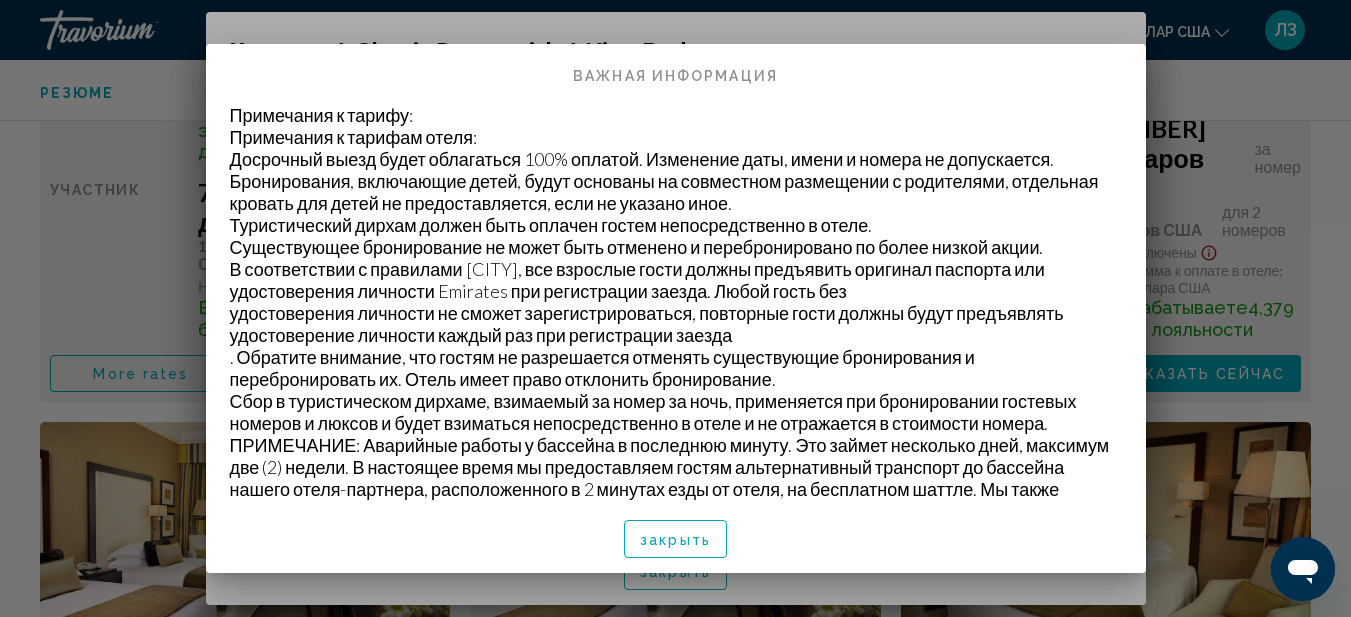 scroll, scrollTop: 17, scrollLeft: 0, axis: vertical 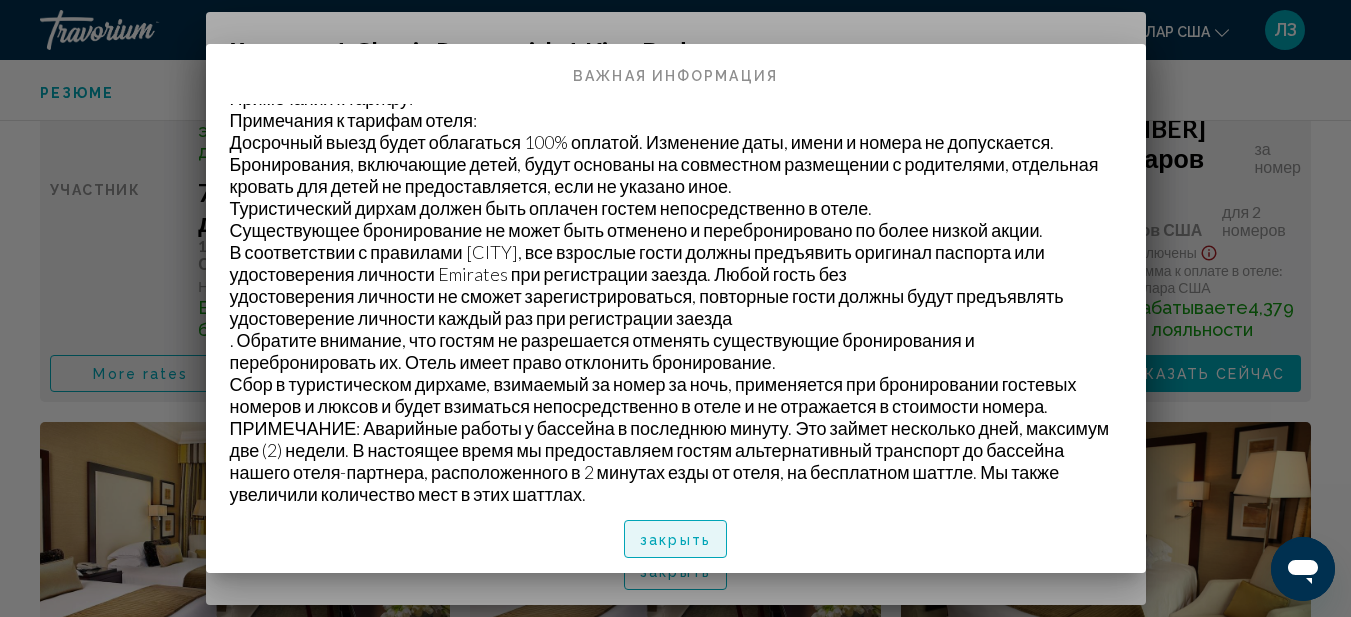 click on "закрыть" at bounding box center [675, 540] 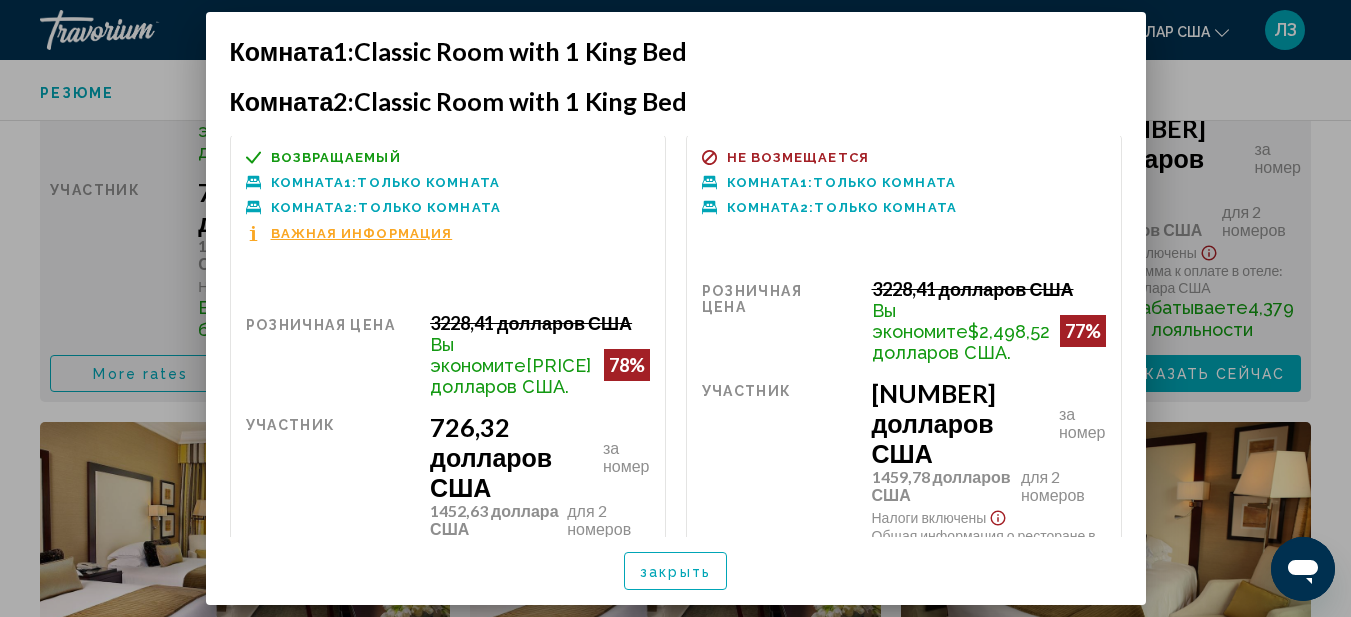 scroll, scrollTop: 0, scrollLeft: 0, axis: both 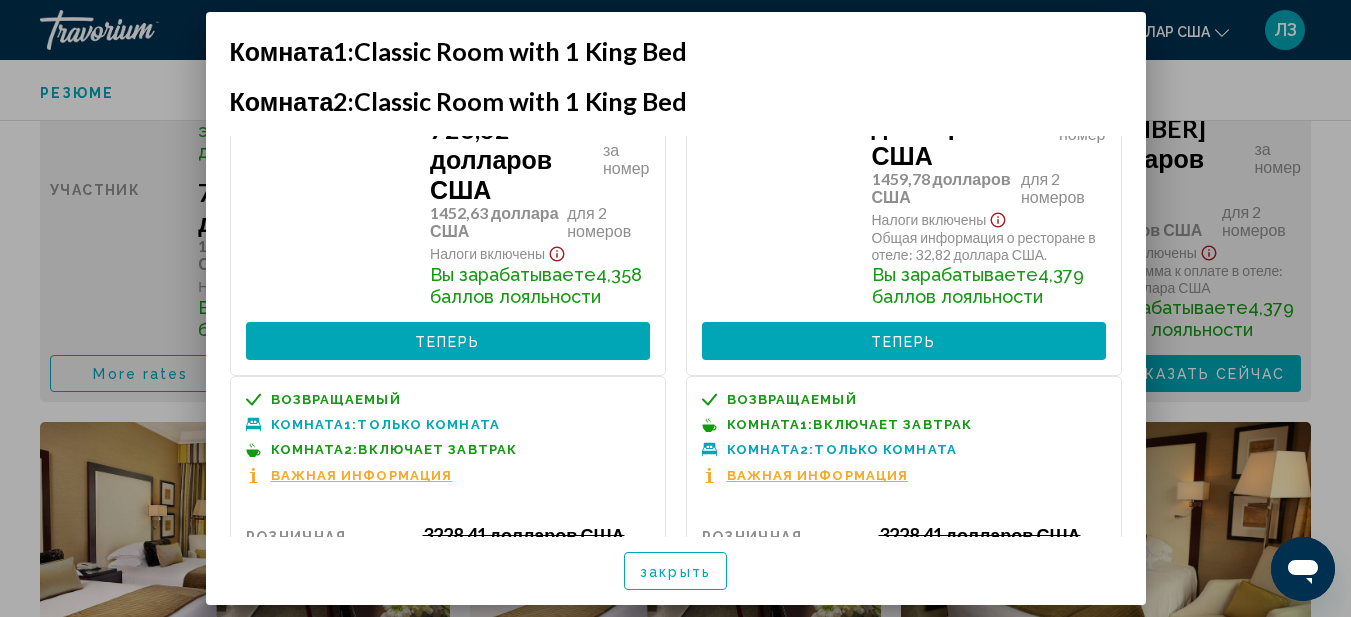 click on "Теперь Больше недоступно" at bounding box center [448, 341] 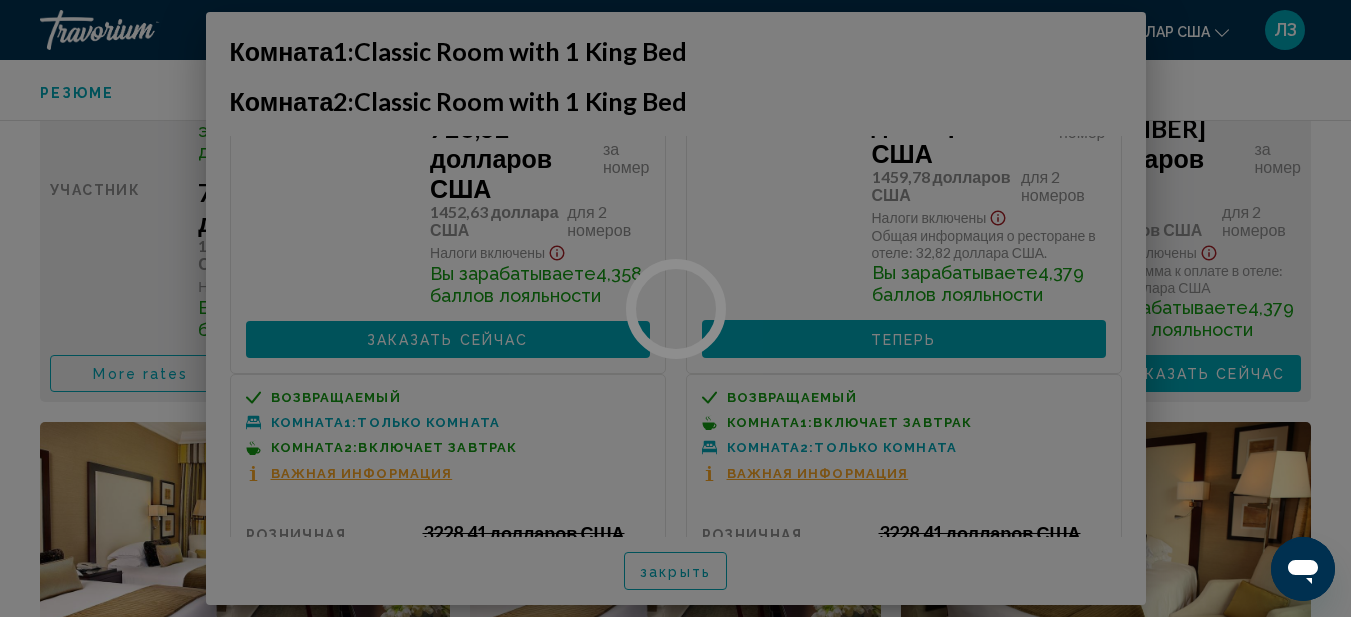 scroll, scrollTop: 0, scrollLeft: 0, axis: both 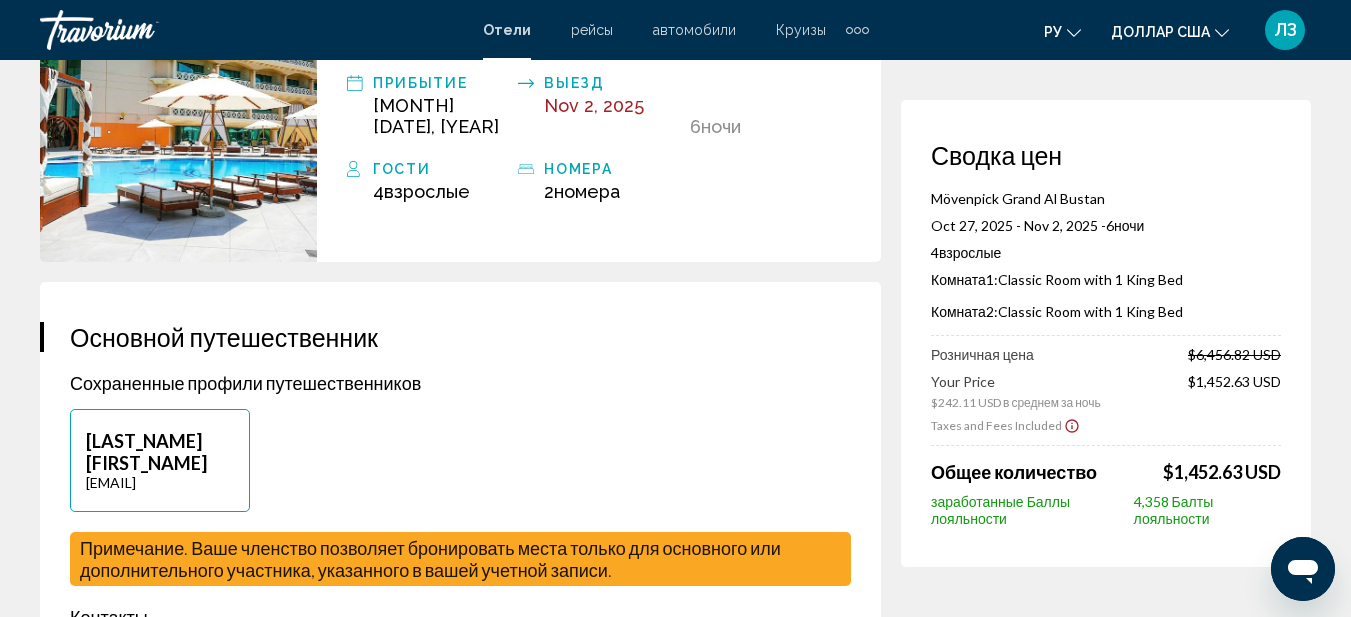 click on "Бронирование отеля Сводка цен Mövenpick Grand Al Bustan  Oct 27, 2025 - Nov 2, 2025 -  6  ночь ночи 4  Взрослый Взрослые , 0  Ребенок Дети  ( возраст   )  Комната  1:  Classic Room with 1 King Bed  Комната  2:  Classic Room with 1 King Bed  Розничная цена  $6,456.82 USD   Your Price  $242.11 USD в среднем за ночь  $1,452.63 USD  Taxes and Fees Included
Общее количество  $1,452.63 USD  заработанные Баллы лояльности  4,358 Баллы лояльности
[CITY], , [COUNTRY] Mövenpick Grand Al Bustan
6  4" at bounding box center (675, 1672) 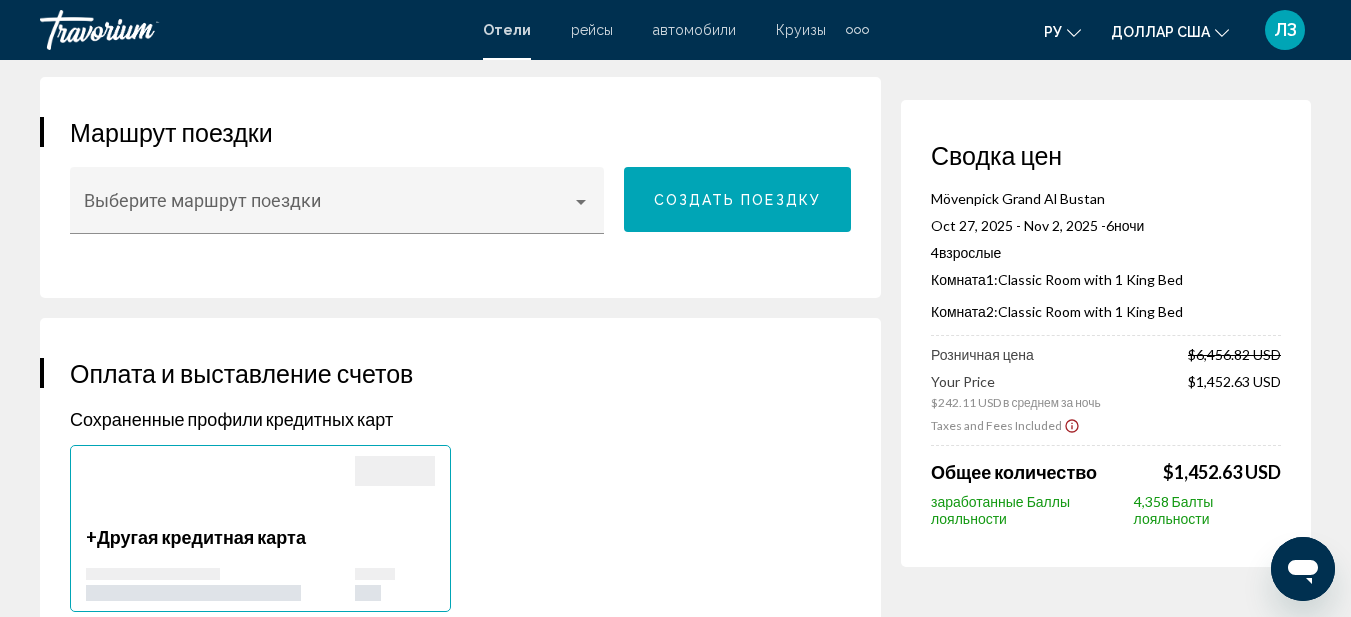 scroll, scrollTop: 1300, scrollLeft: 0, axis: vertical 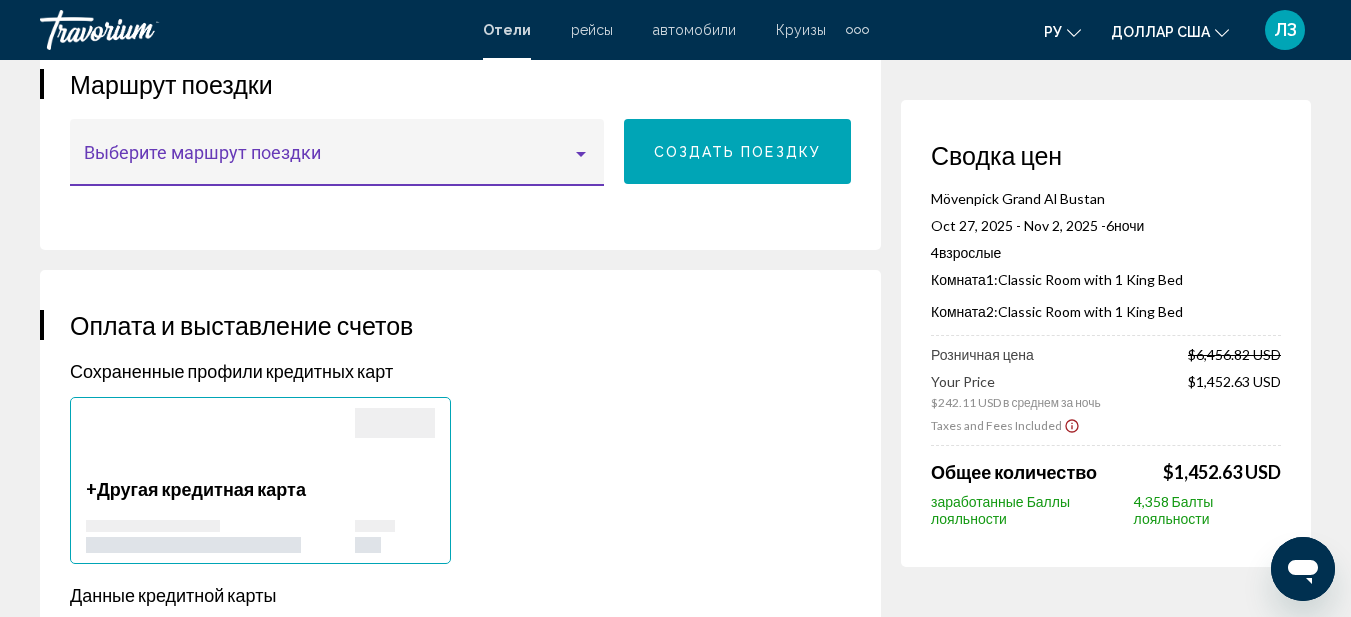 click at bounding box center [337, 162] 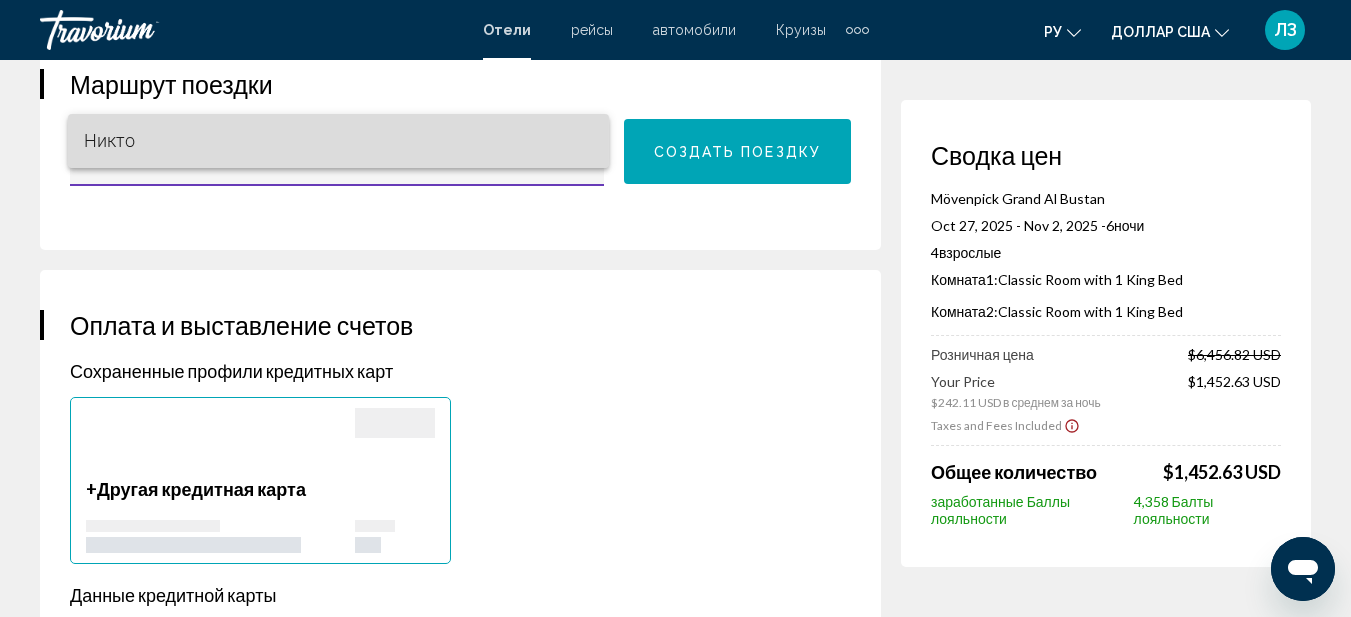 click on "Никто" at bounding box center [339, 141] 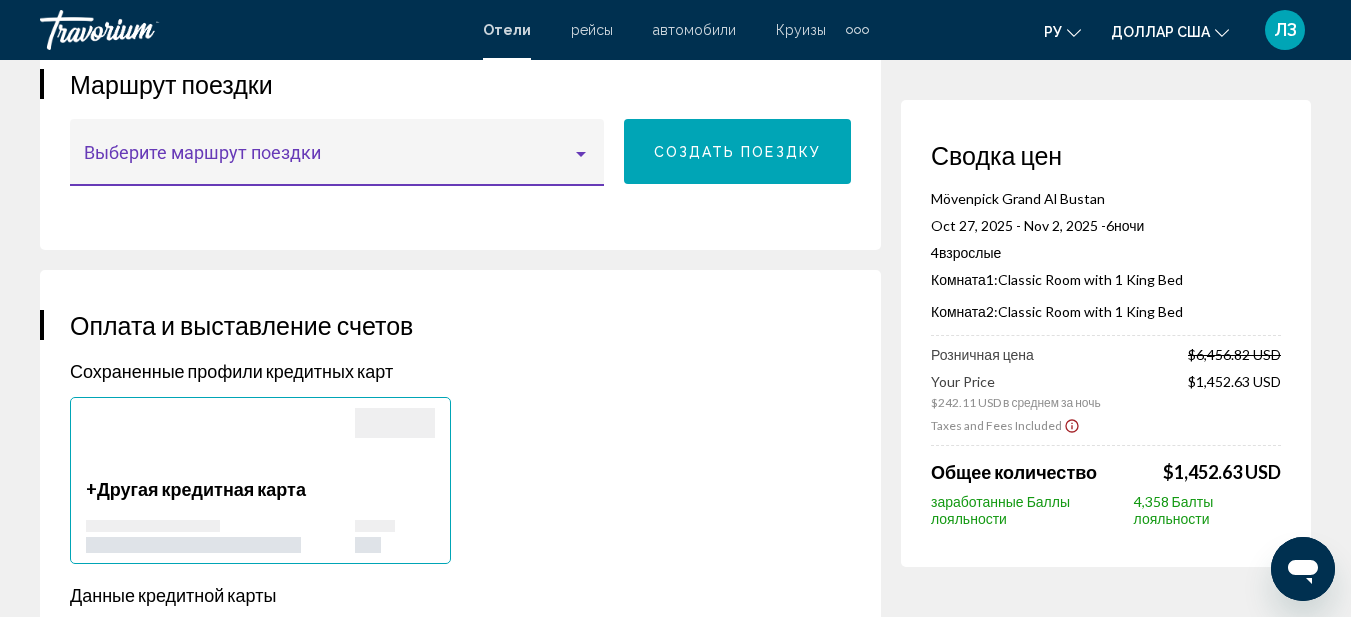 click at bounding box center [337, 162] 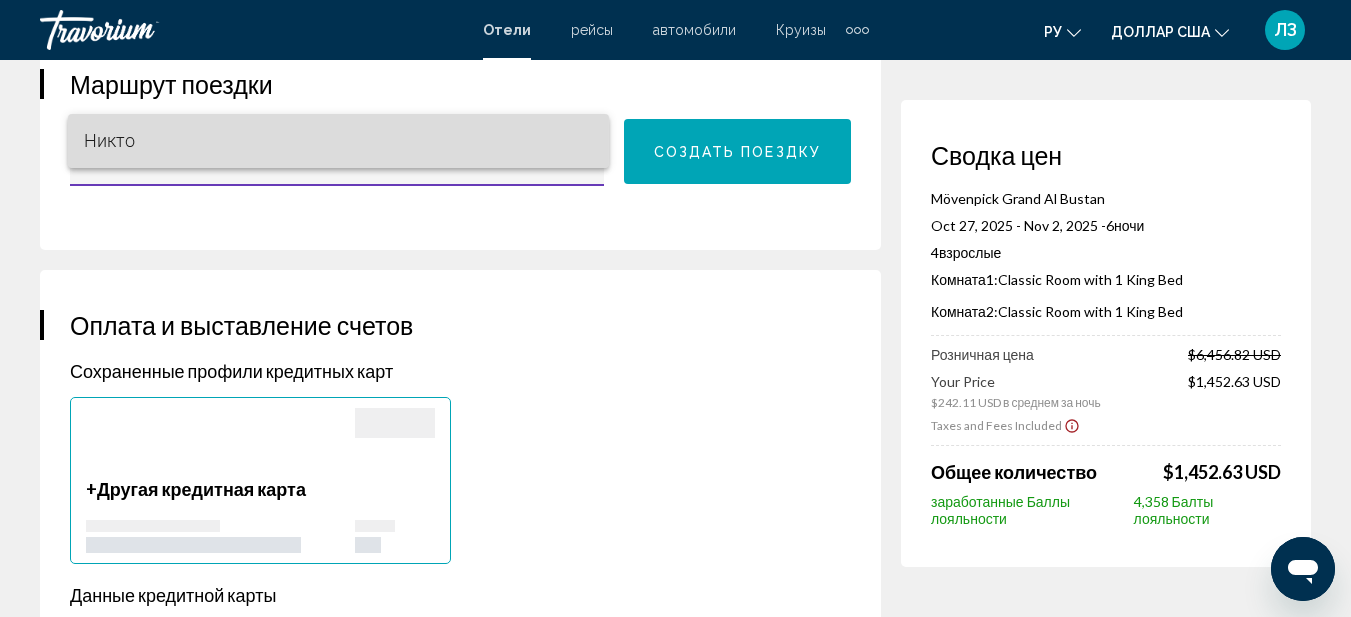 click on "Никто" at bounding box center [339, 141] 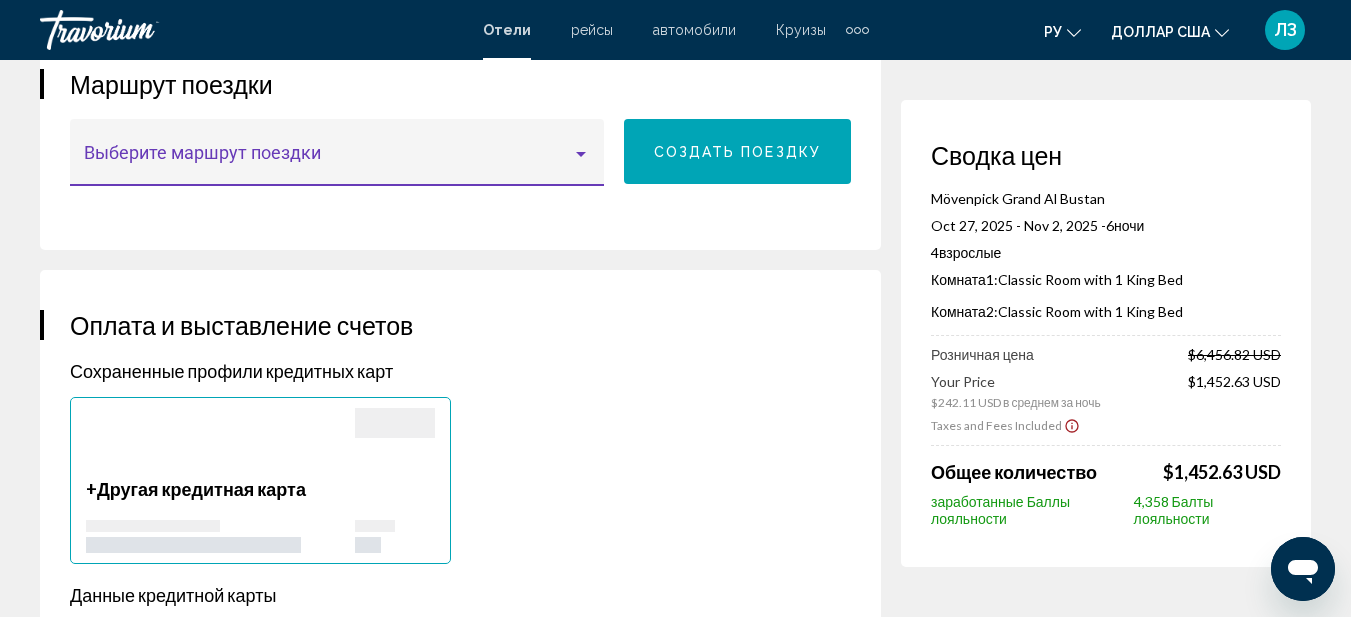 click on "Оплата и выставление счетов Сохраненные профили кредитных карт  +  Другая кредитная карта Данные кредитной карты Номер карты  * Имя на карте  * Месяц истечения  * Год истечения  * CVV  * Платежная информация Компания Контакт для расчетов Имя  * фамилия  * электронная почта Номер дома, улица, квартира  * город  * Страна  * штат или провинция  * Название штата или провинции  * Почтовый индекс  *   Сохраните кредитную карту для более быстрой оплаты   Скрыть цену бронирования и платежную информацию от участника" at bounding box center [460, 862] 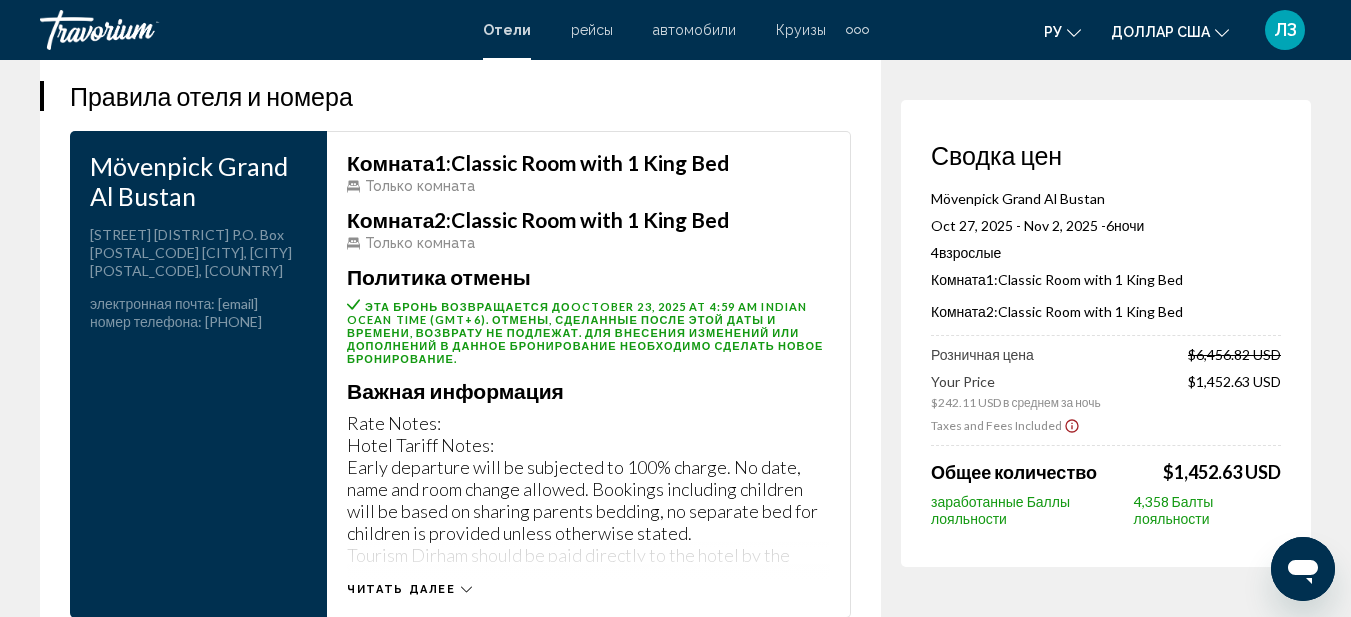 scroll, scrollTop: 3000, scrollLeft: 0, axis: vertical 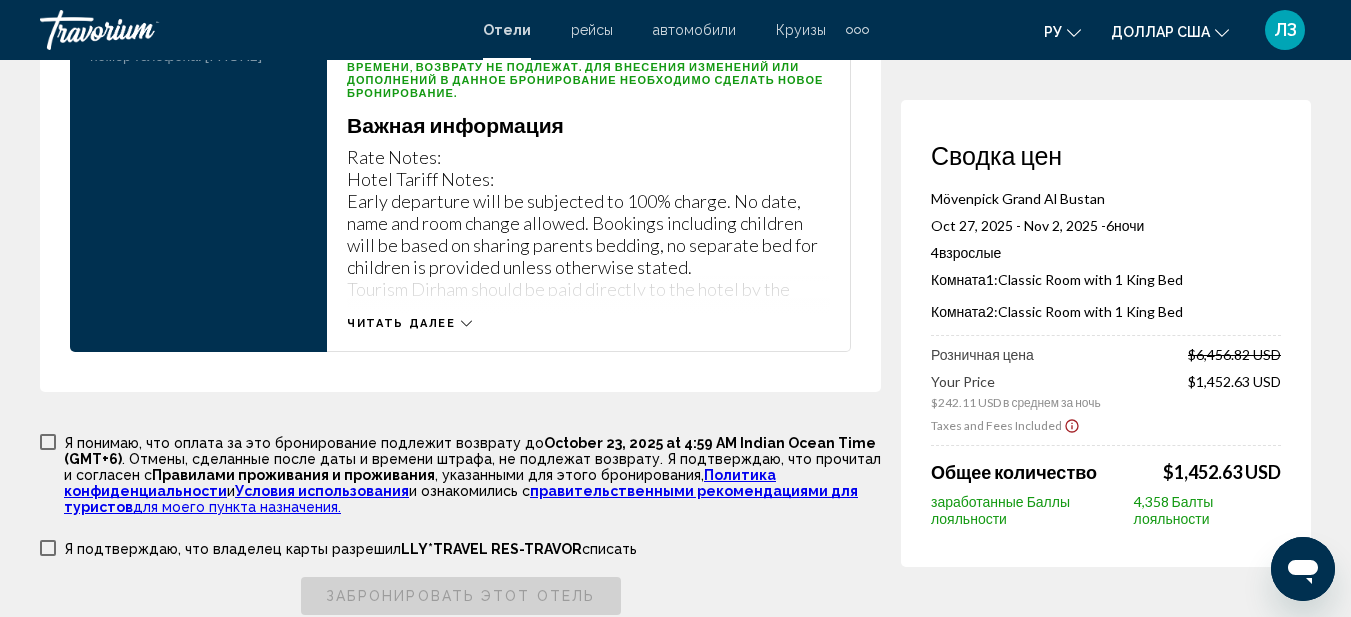 click on "Читать далее" at bounding box center (401, 323) 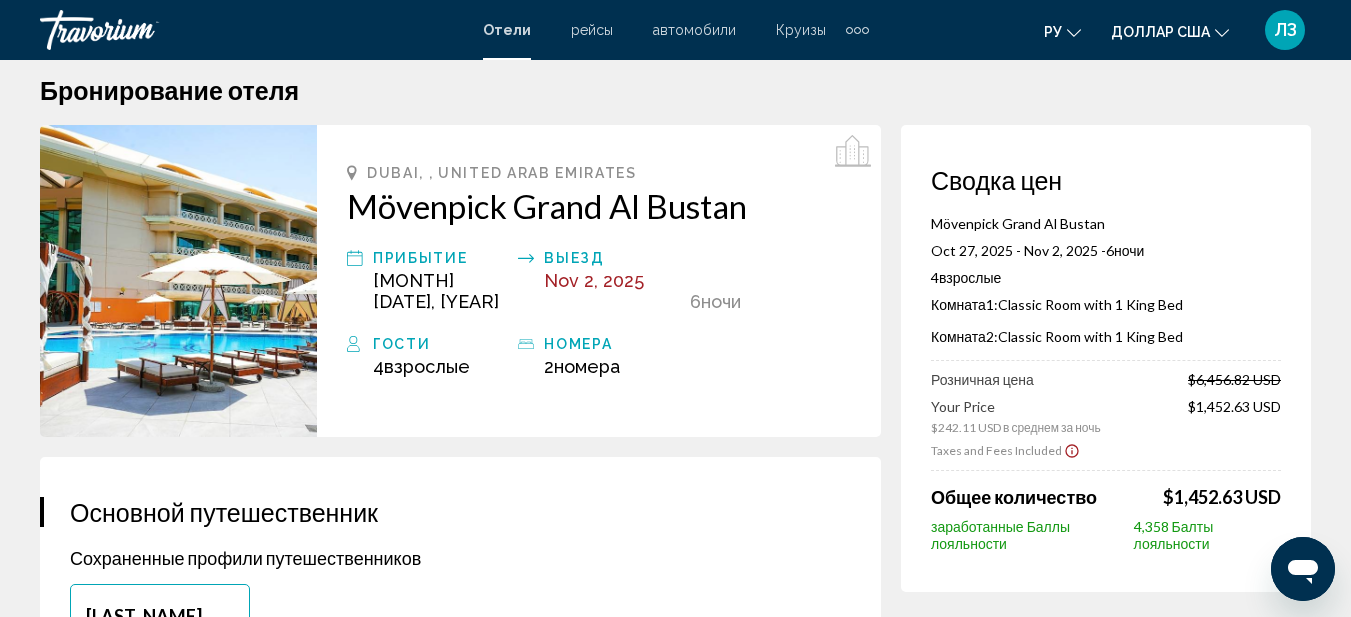 scroll, scrollTop: 0, scrollLeft: 0, axis: both 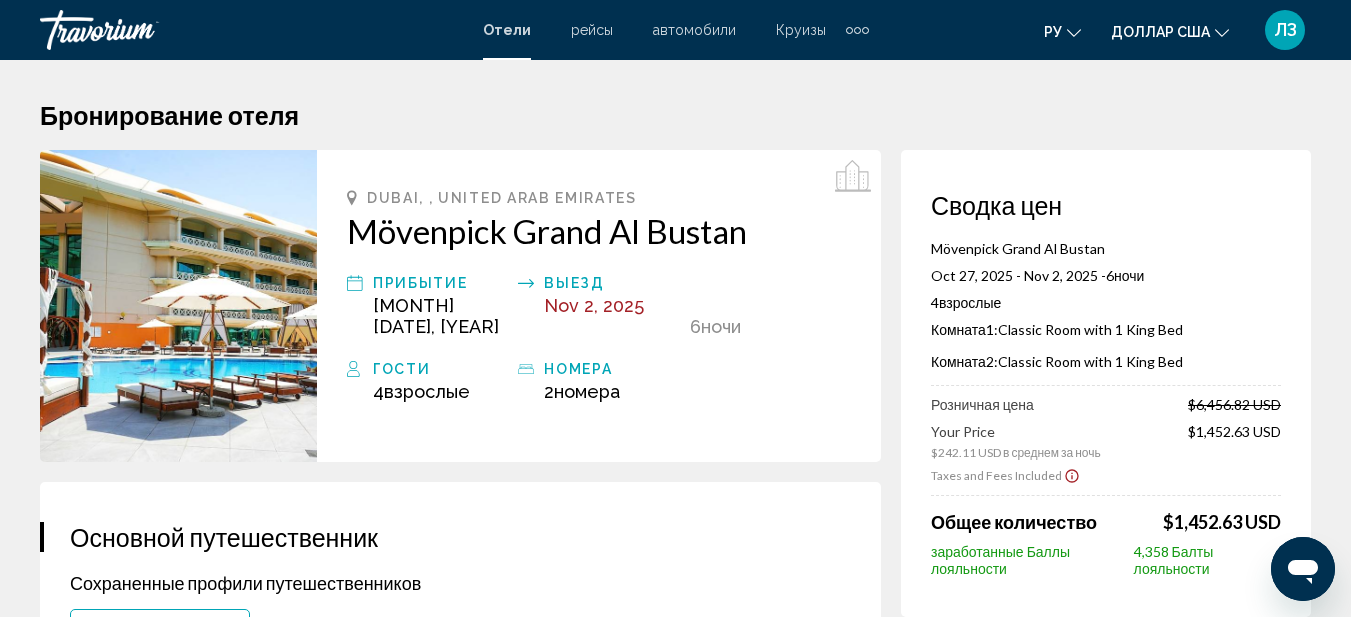 click on "рейсы" at bounding box center [592, 30] 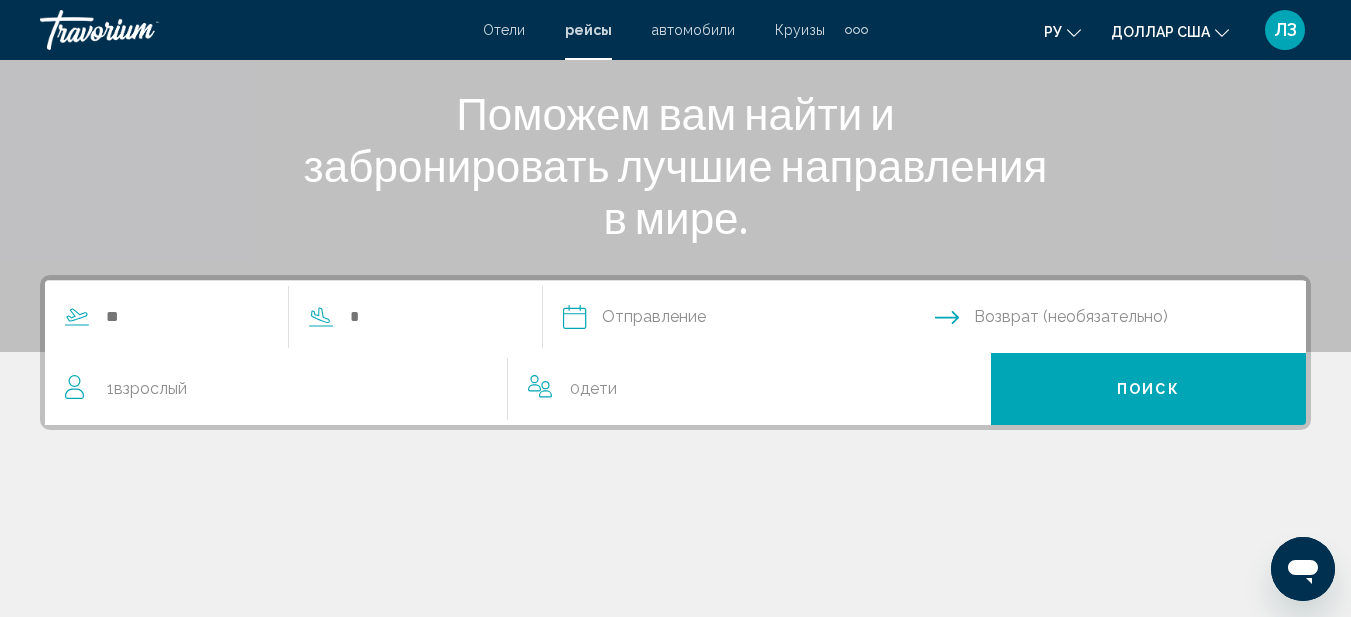 scroll, scrollTop: 300, scrollLeft: 0, axis: vertical 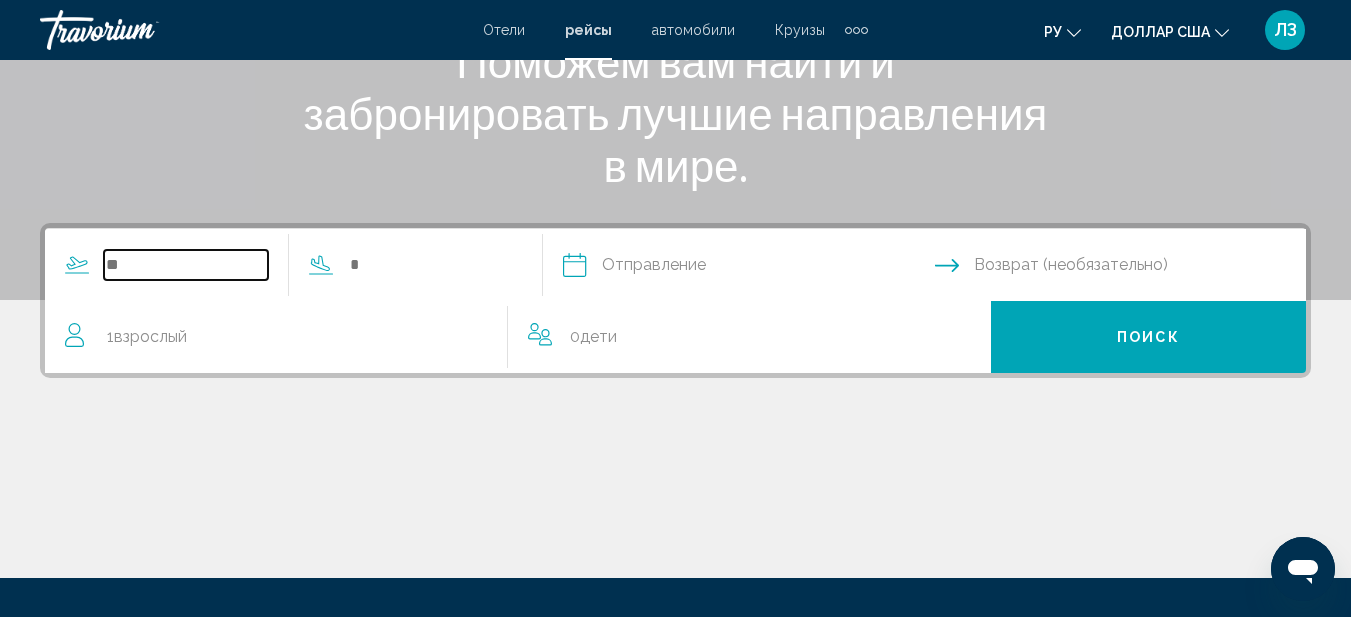 click at bounding box center (186, 265) 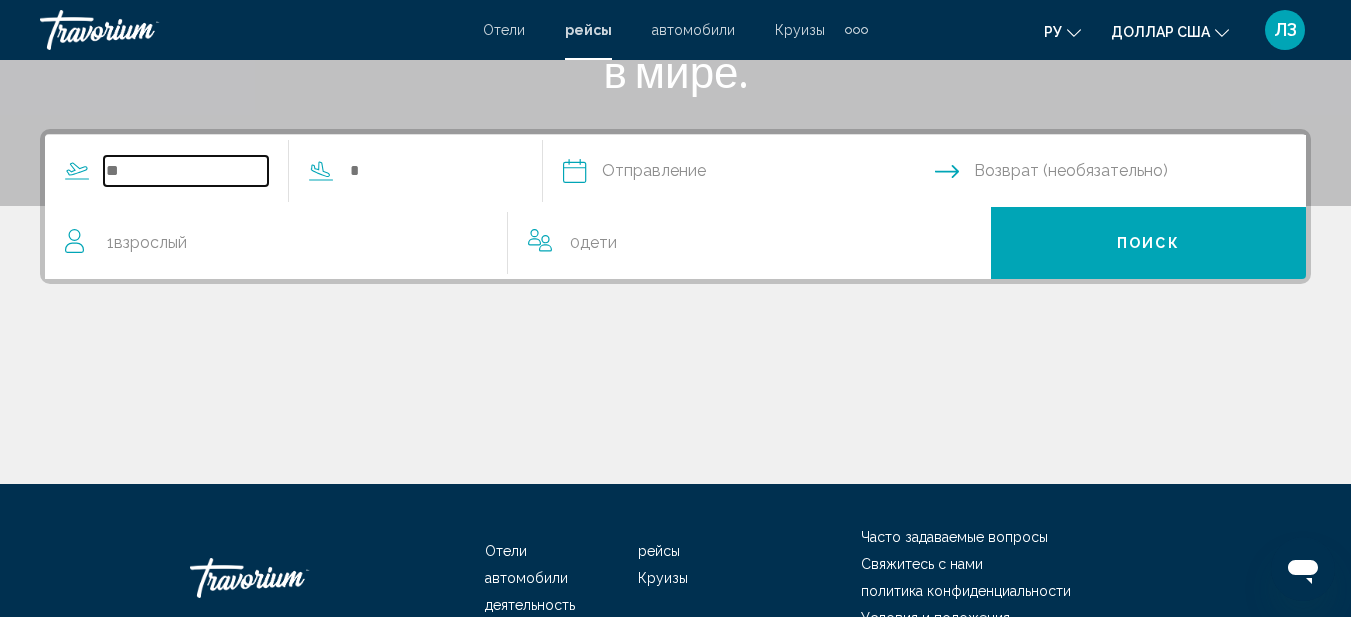 scroll, scrollTop: 458, scrollLeft: 0, axis: vertical 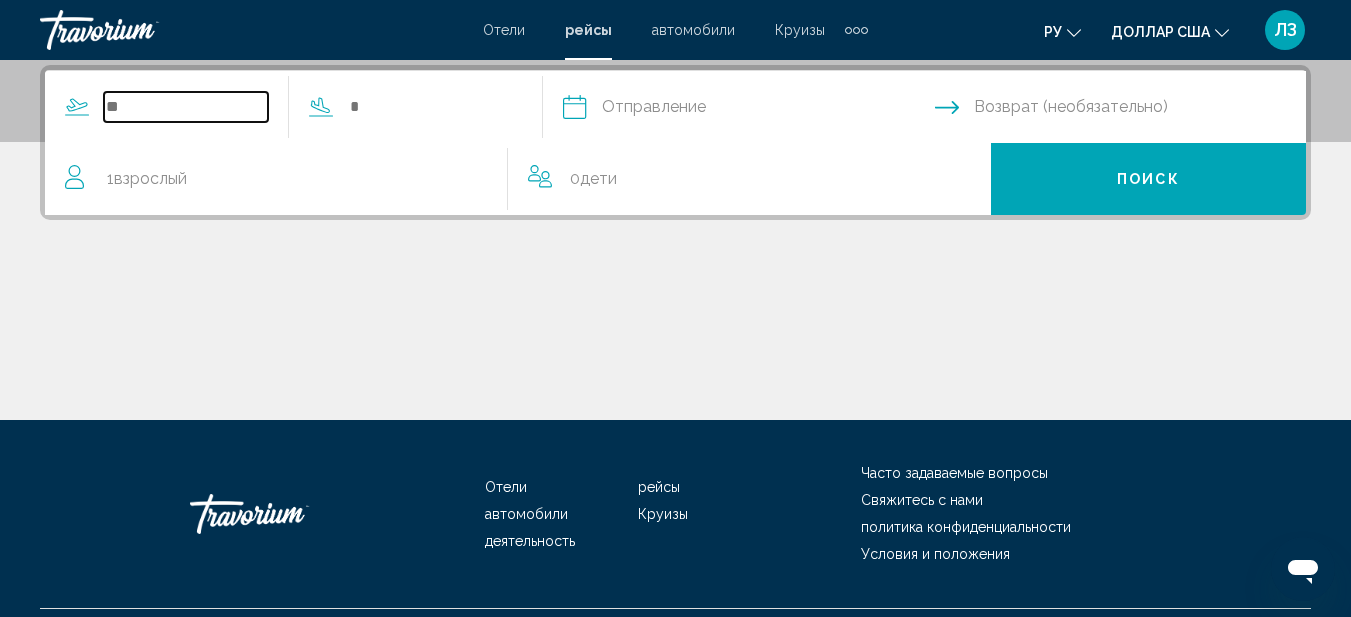 click at bounding box center (186, 107) 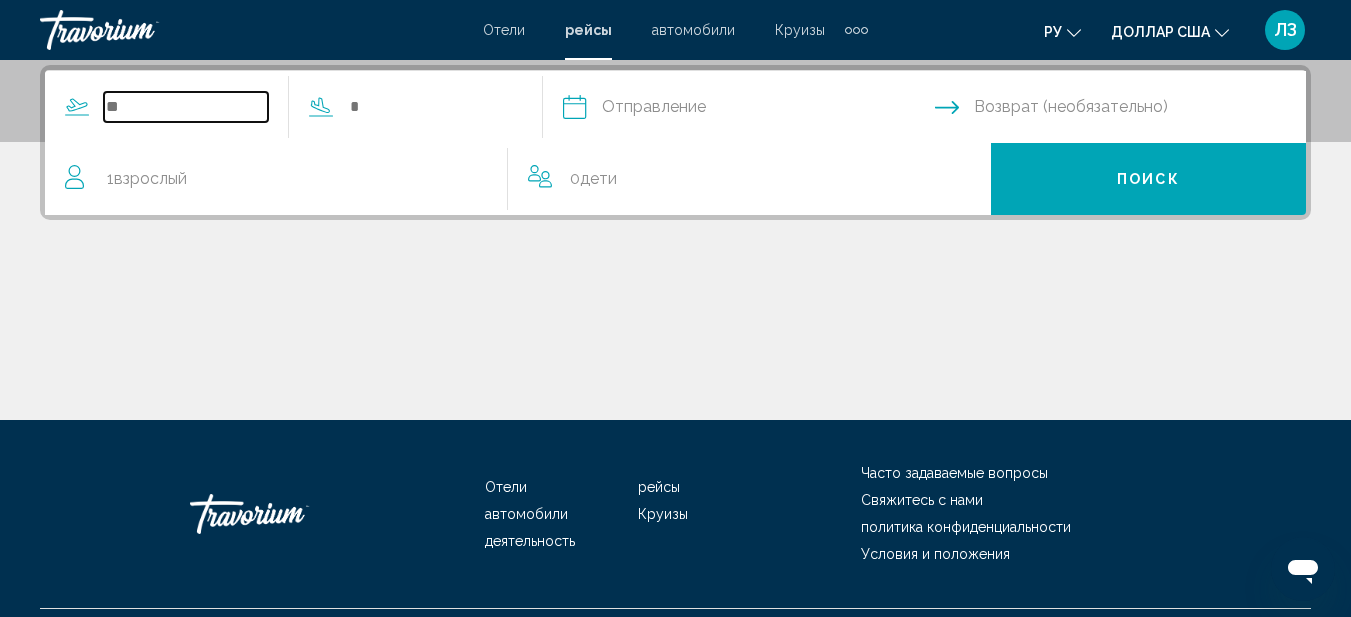 click at bounding box center [186, 107] 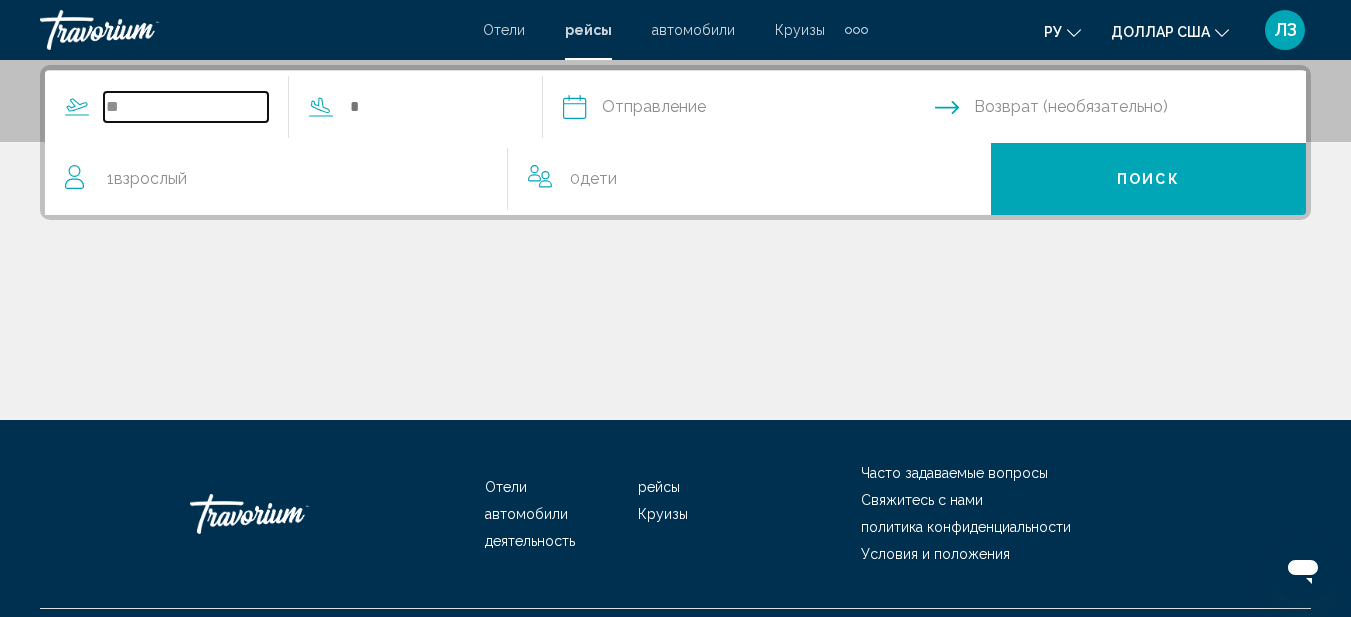 type on "*" 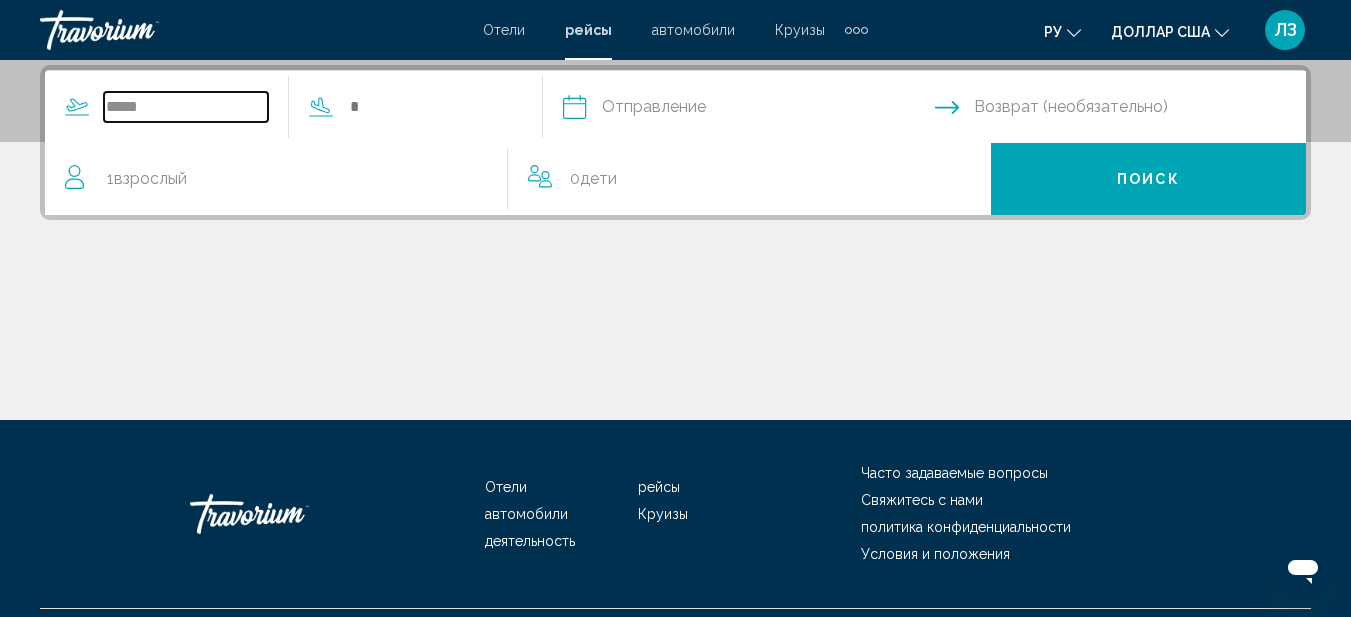 click on "*****" at bounding box center (186, 107) 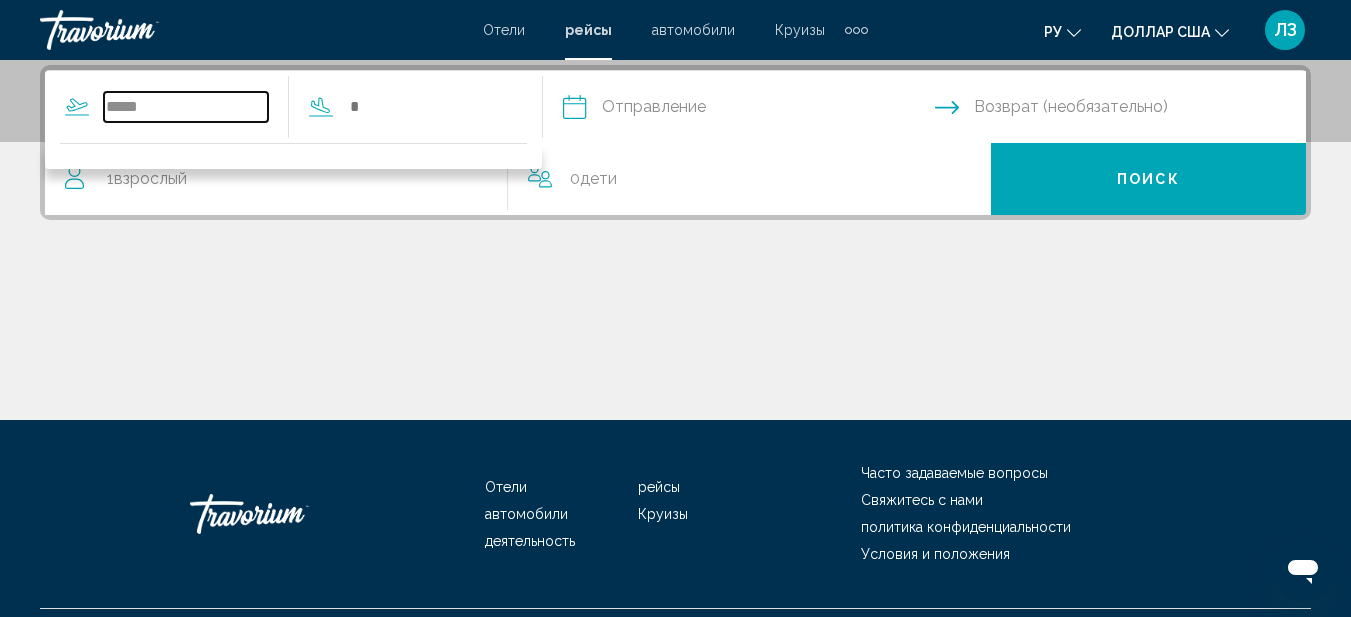 click on "*****" at bounding box center (186, 107) 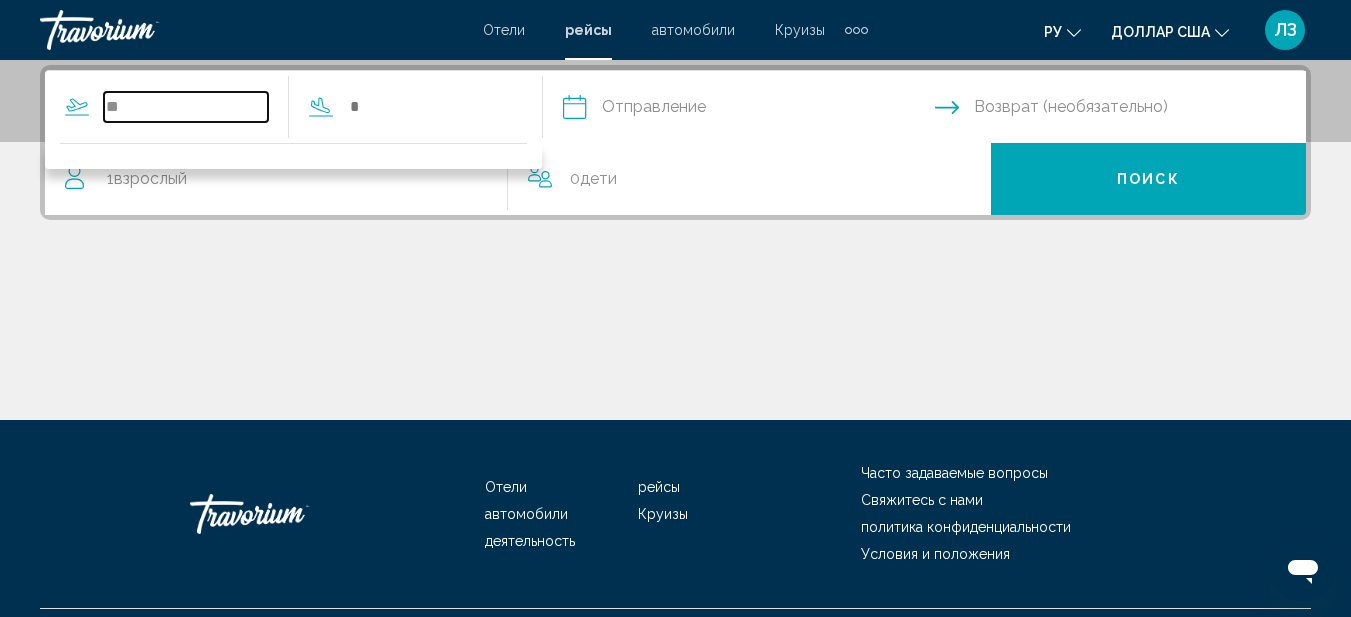 type on "*" 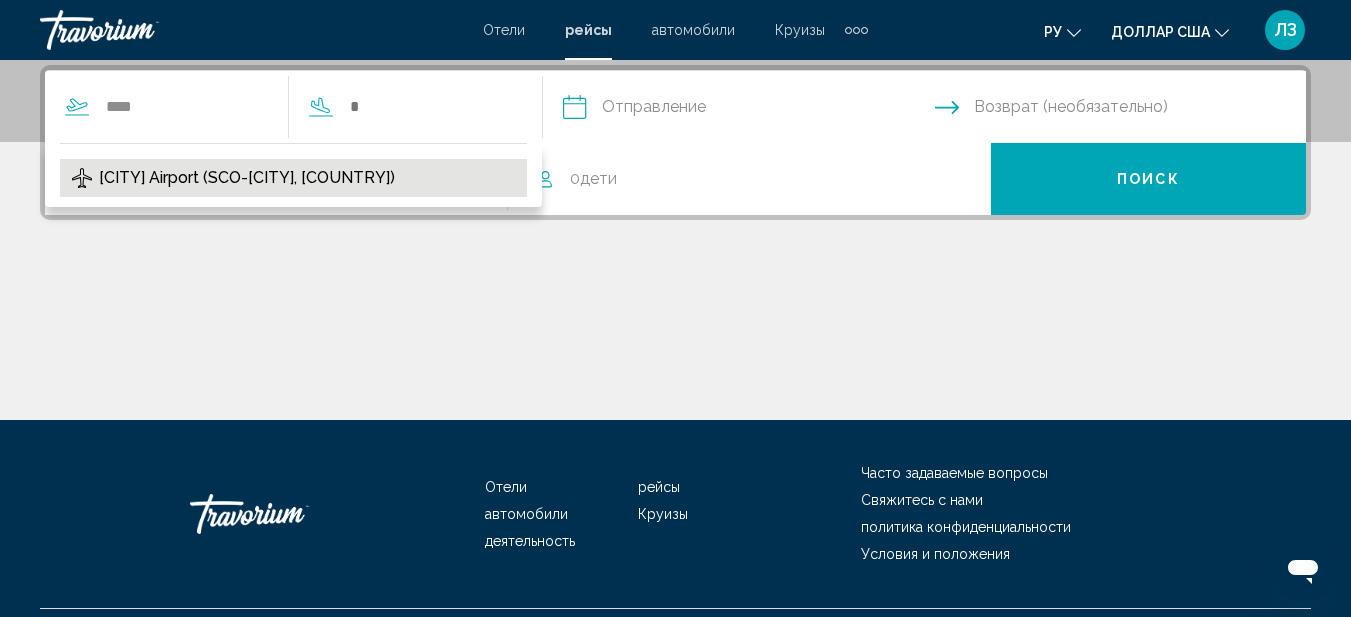 click on "[CITY] Airport (SCO-[CITY], [COUNTRY])" at bounding box center (247, 178) 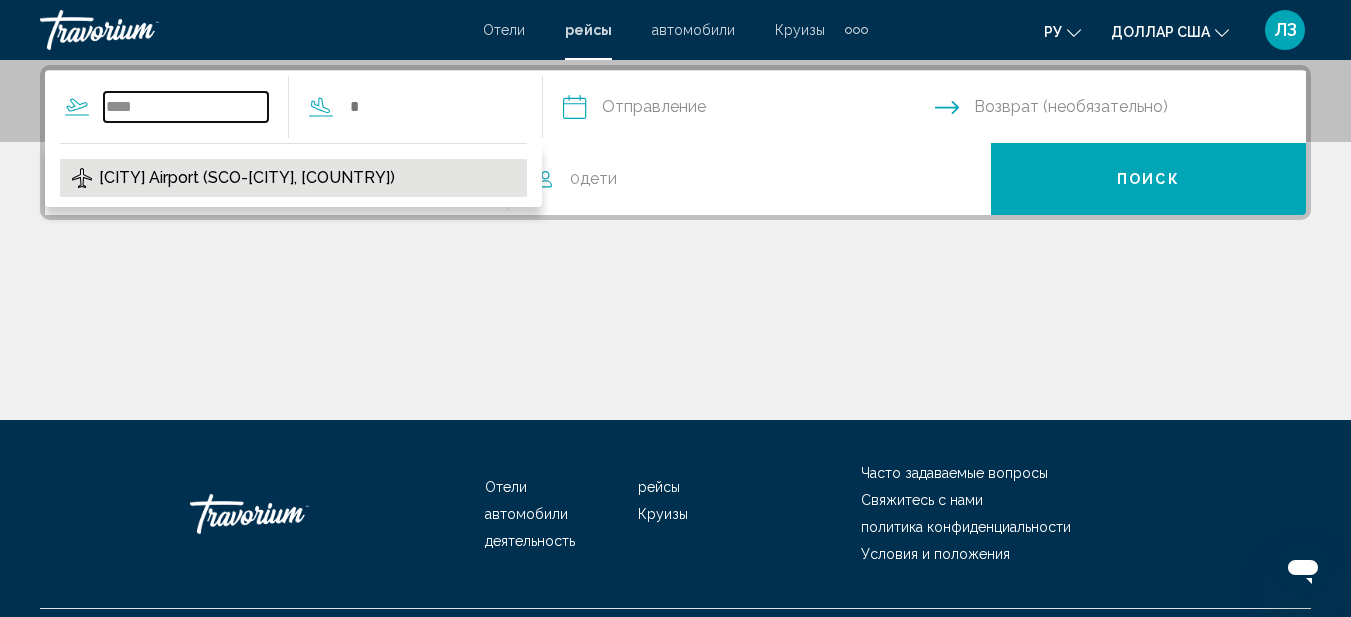 type on "**********" 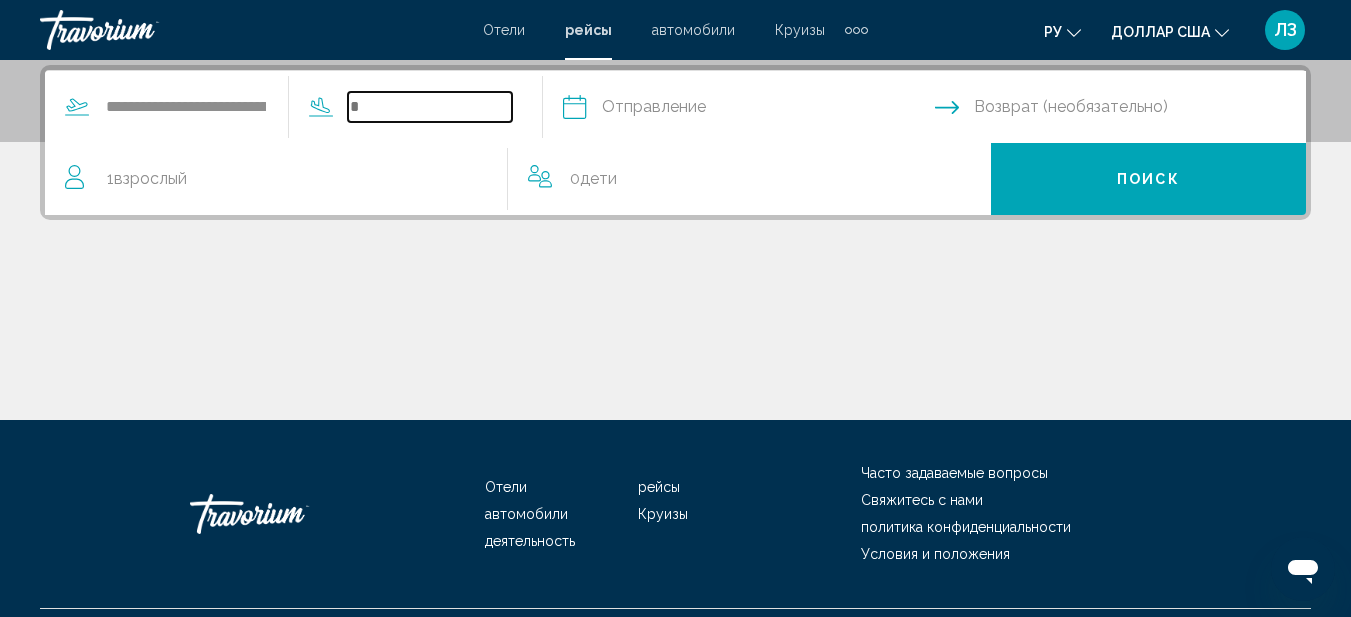 click at bounding box center [430, 107] 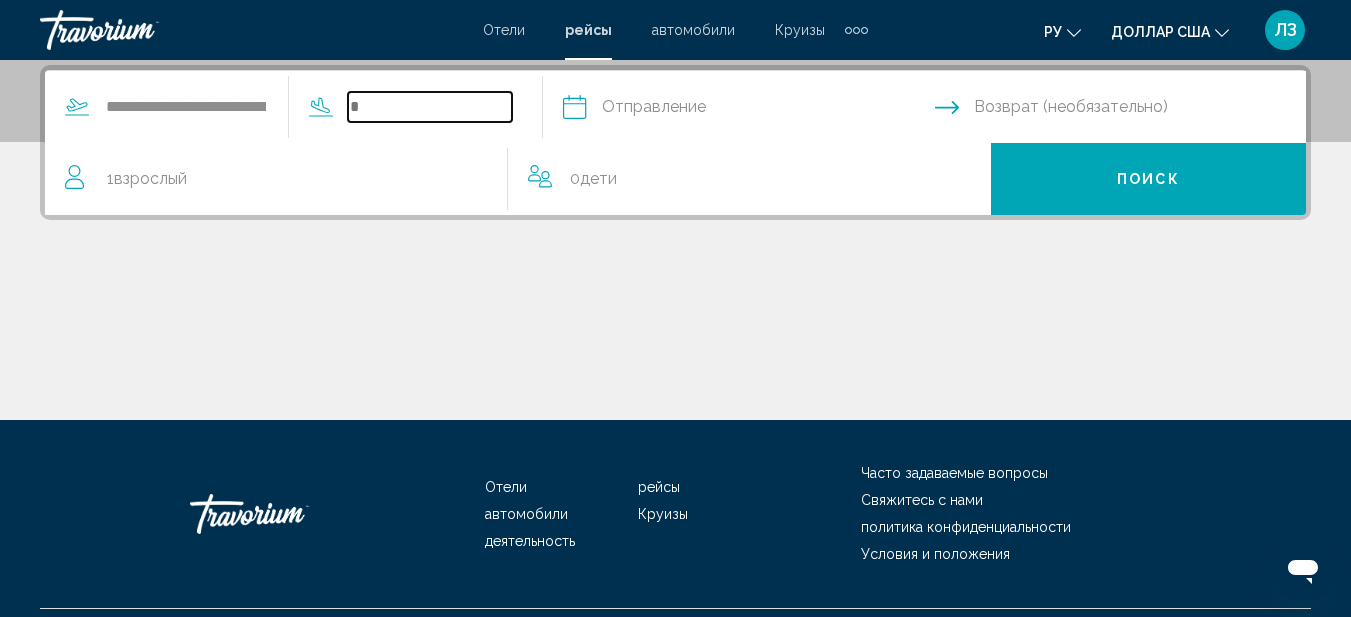 drag, startPoint x: 399, startPoint y: 104, endPoint x: 372, endPoint y: 113, distance: 28.460499 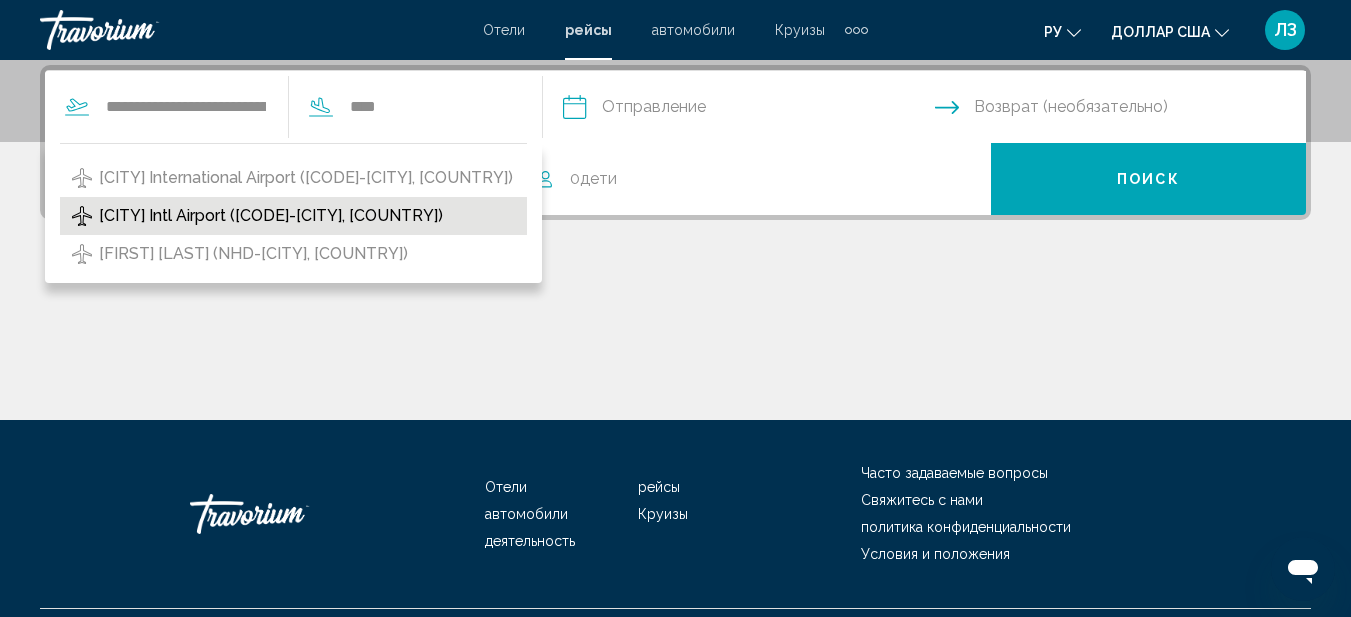 click on "[CITY] Intl Airport ([CODE]-[CITY], [COUNTRY])" at bounding box center [271, 216] 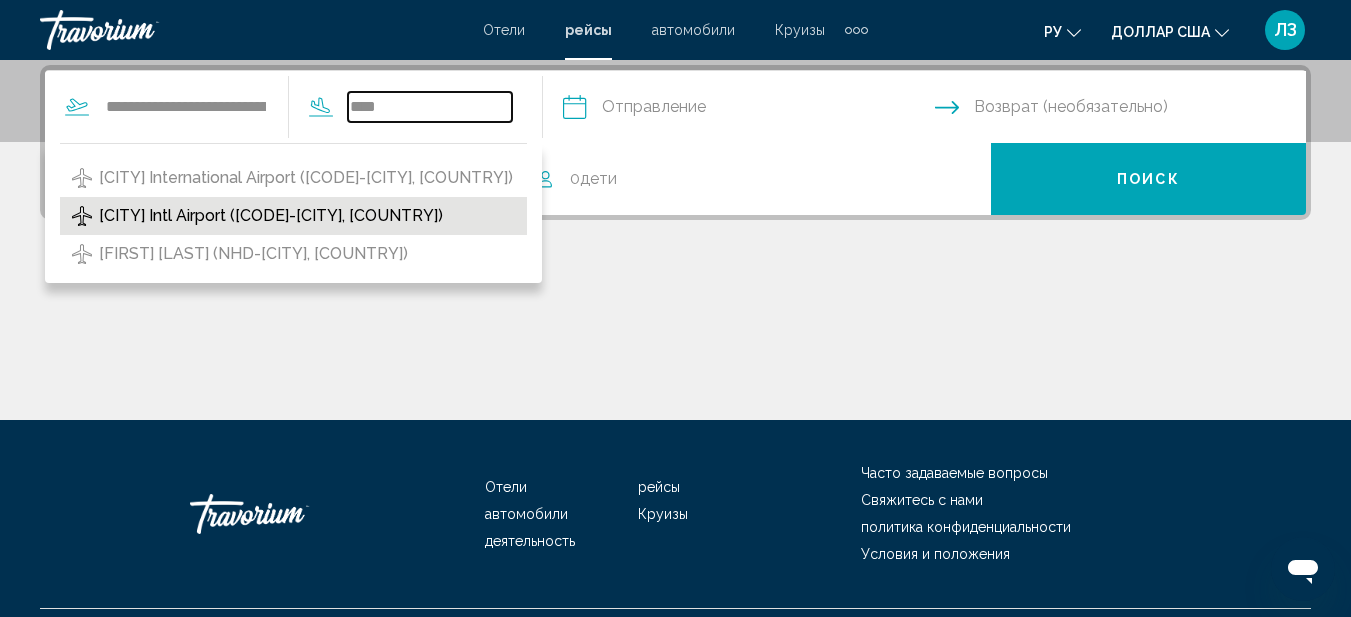 type on "**********" 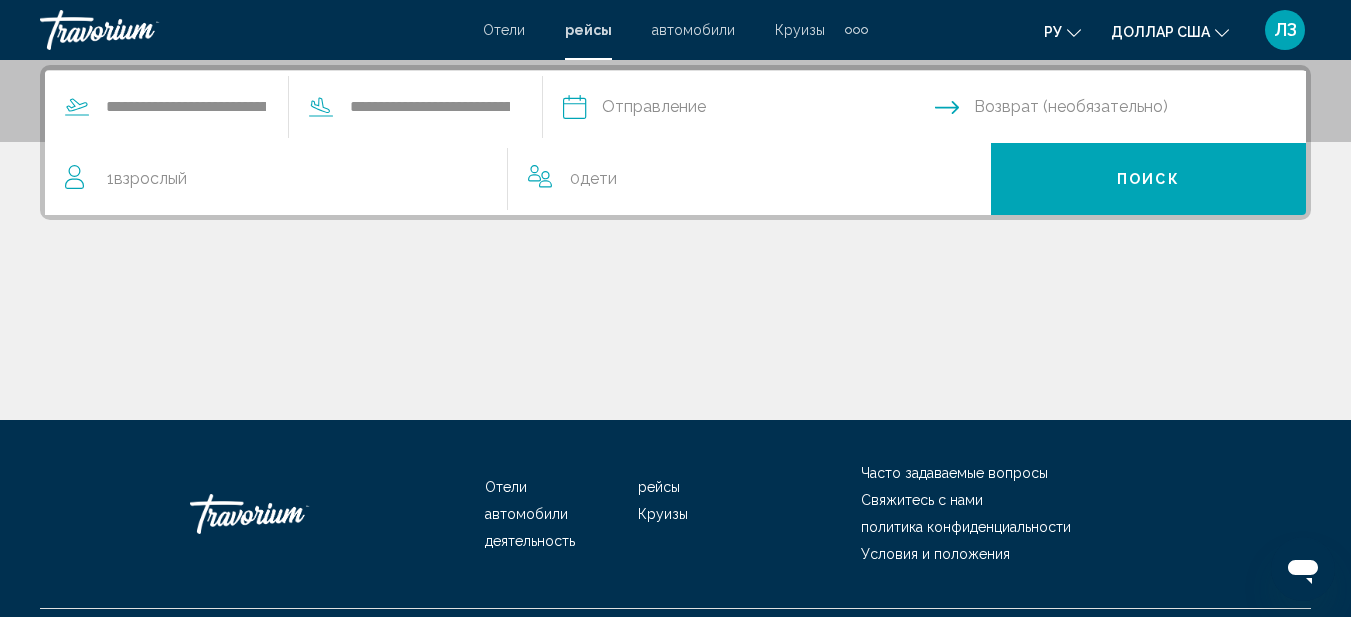 click at bounding box center (748, 110) 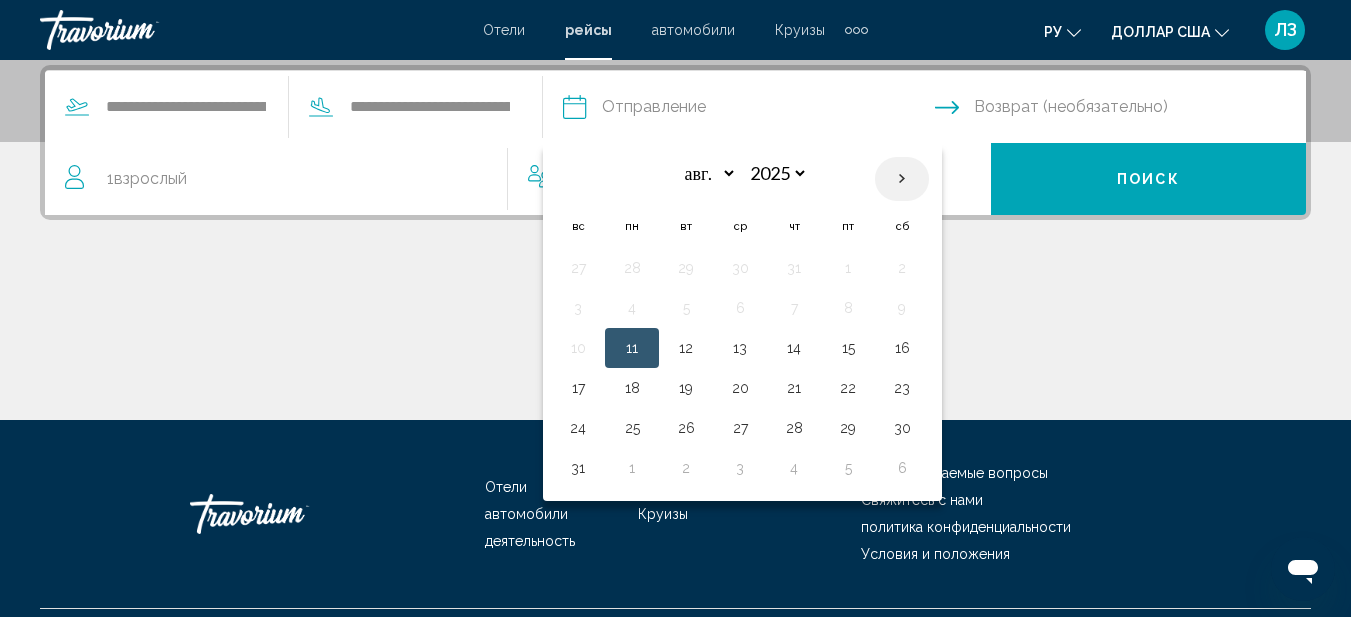 click at bounding box center (902, 179) 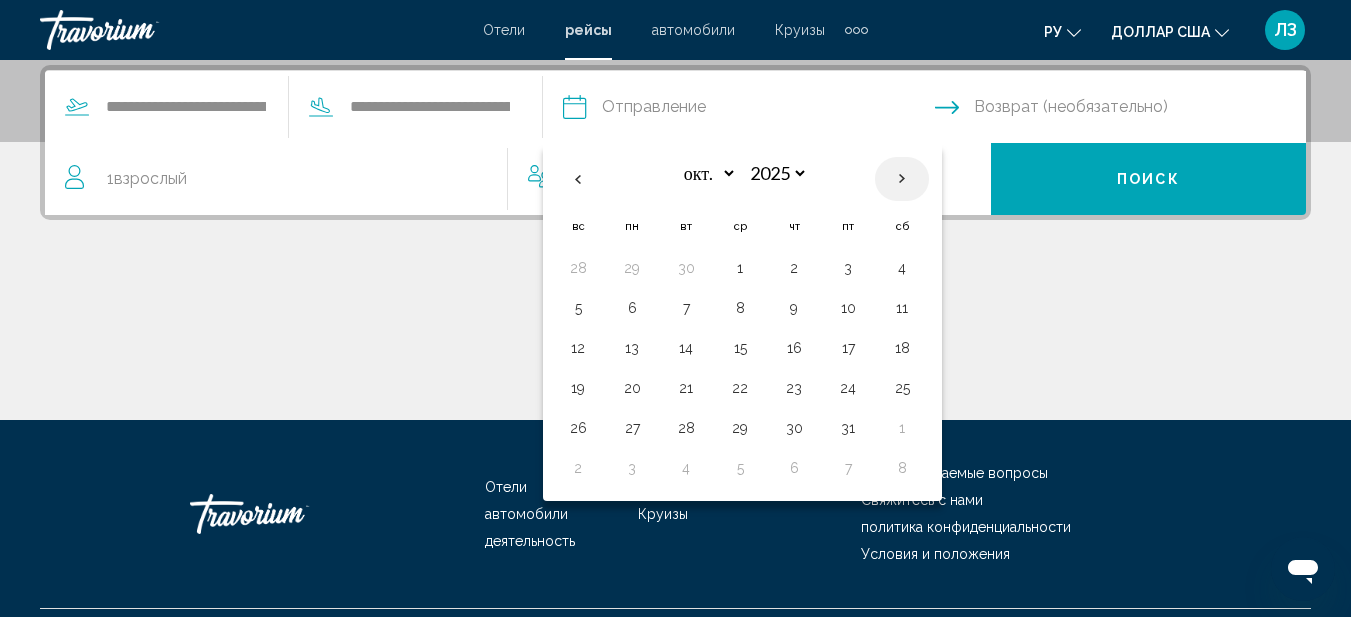click at bounding box center (902, 179) 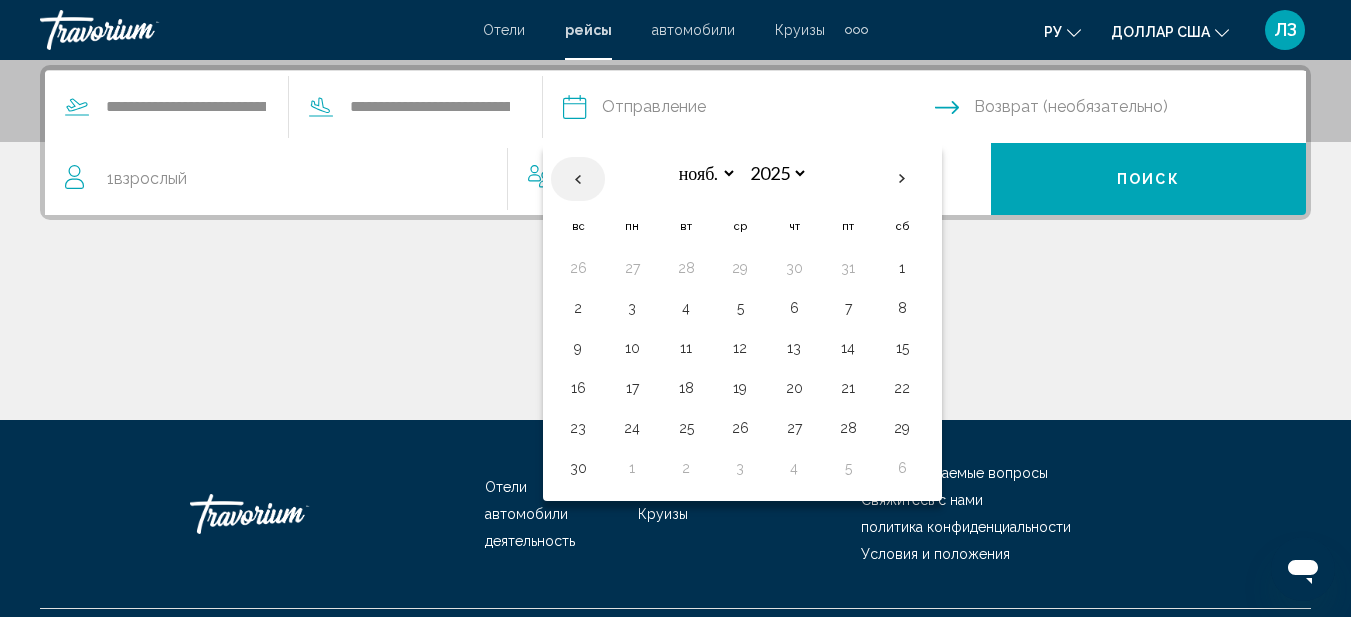 click at bounding box center [578, 179] 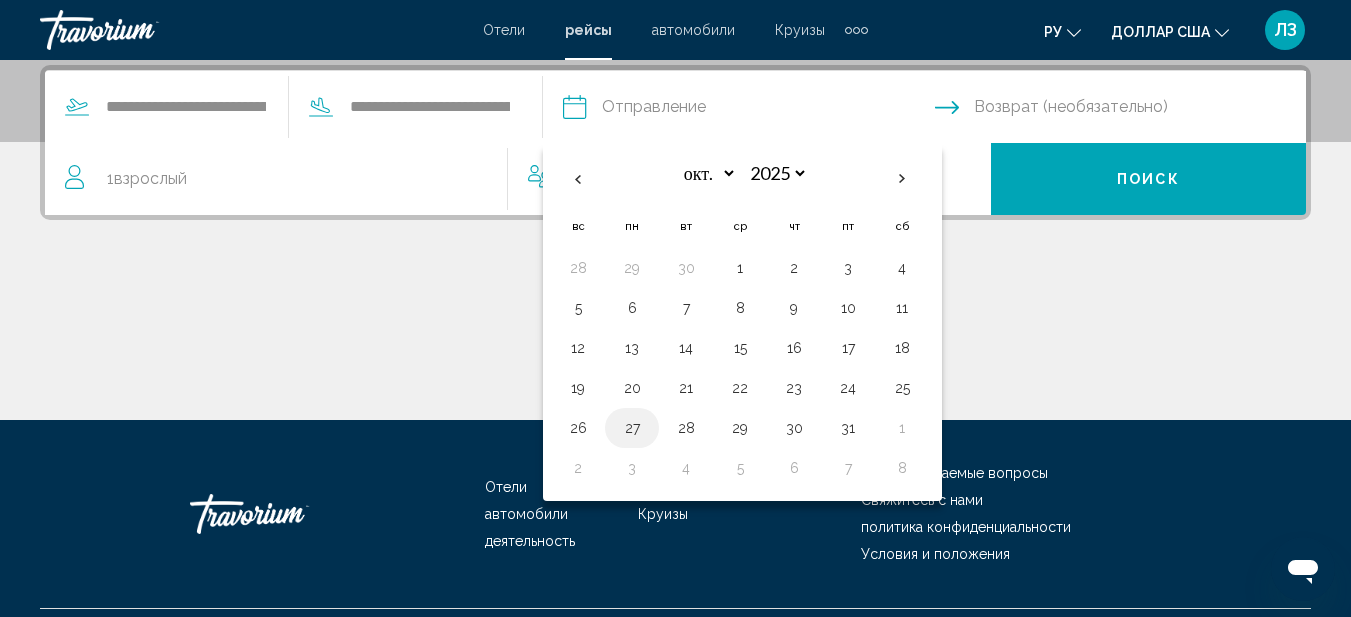 click on "27" at bounding box center [632, 428] 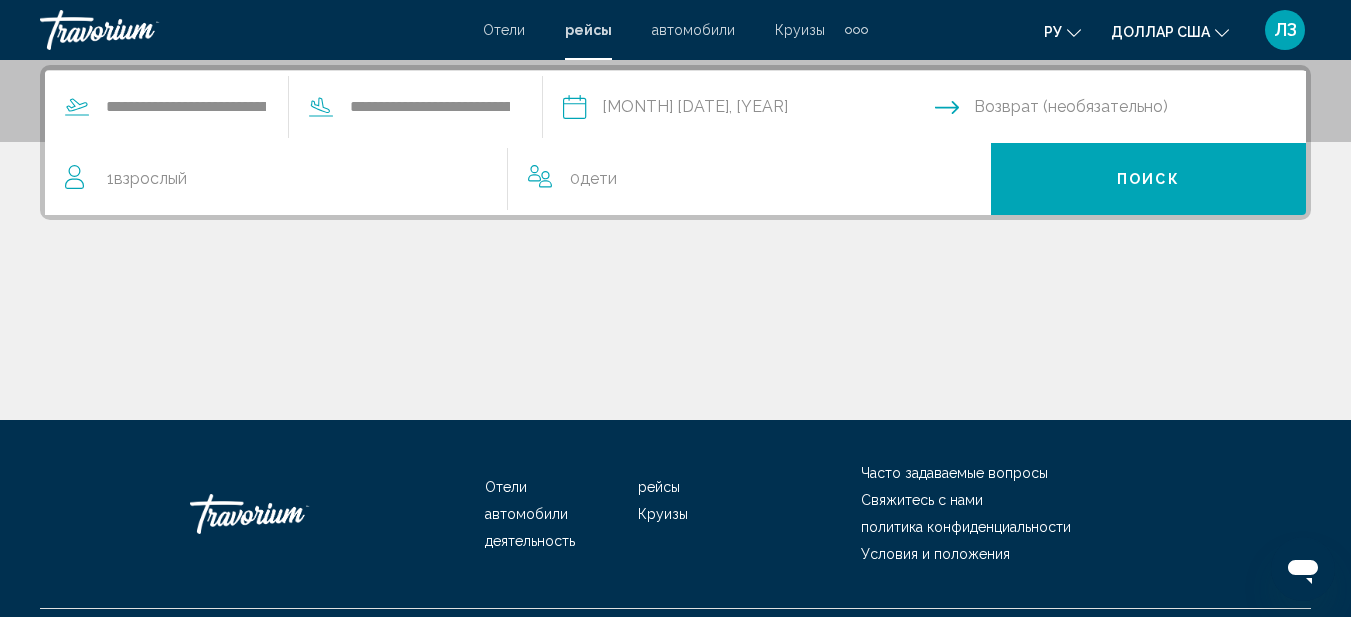 click at bounding box center (1125, 110) 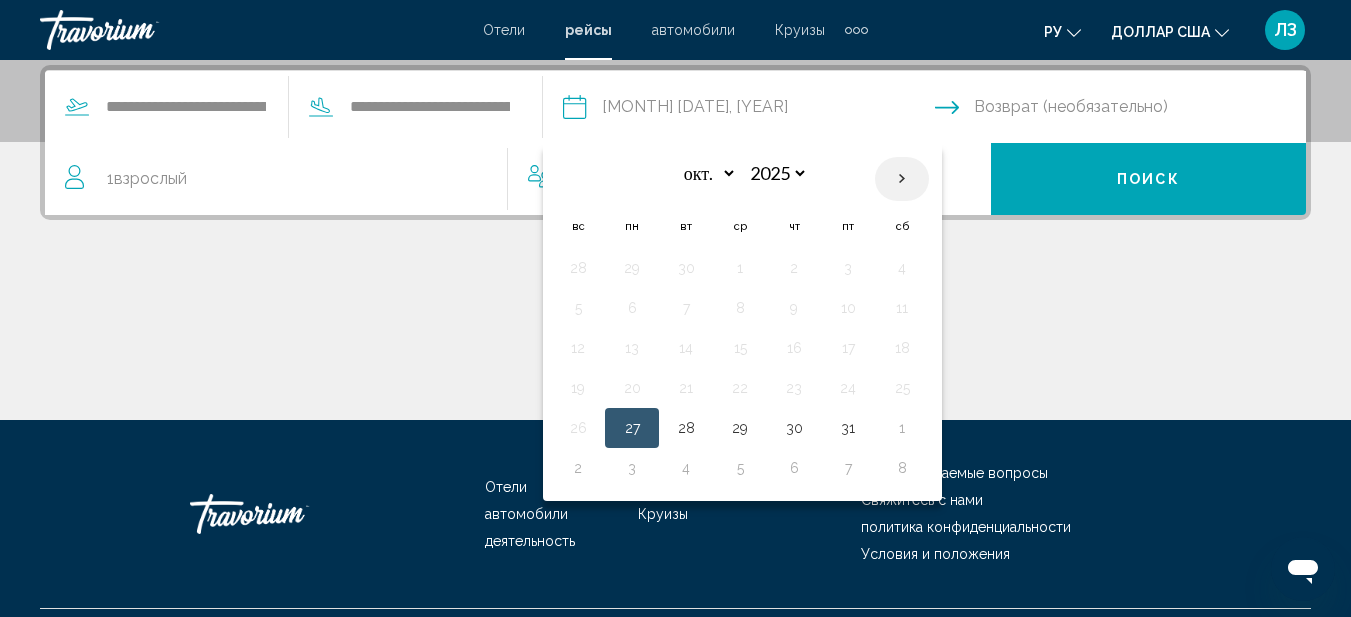 click at bounding box center [902, 179] 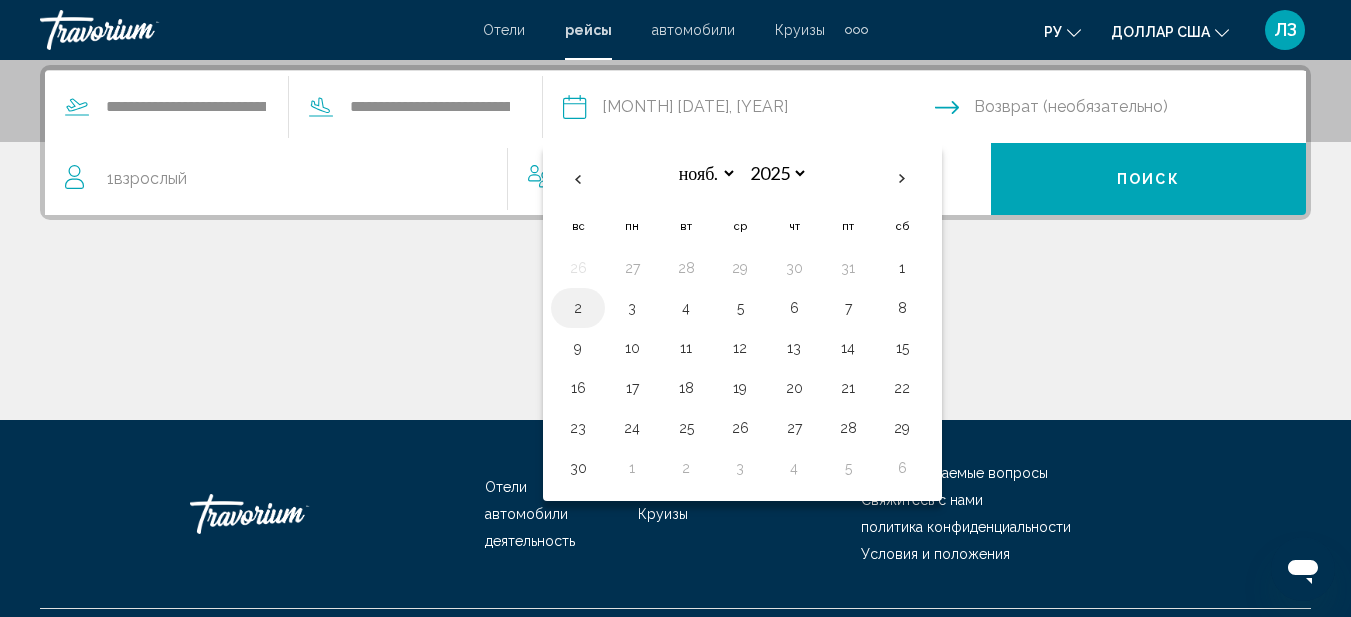 click on "2" at bounding box center (578, 308) 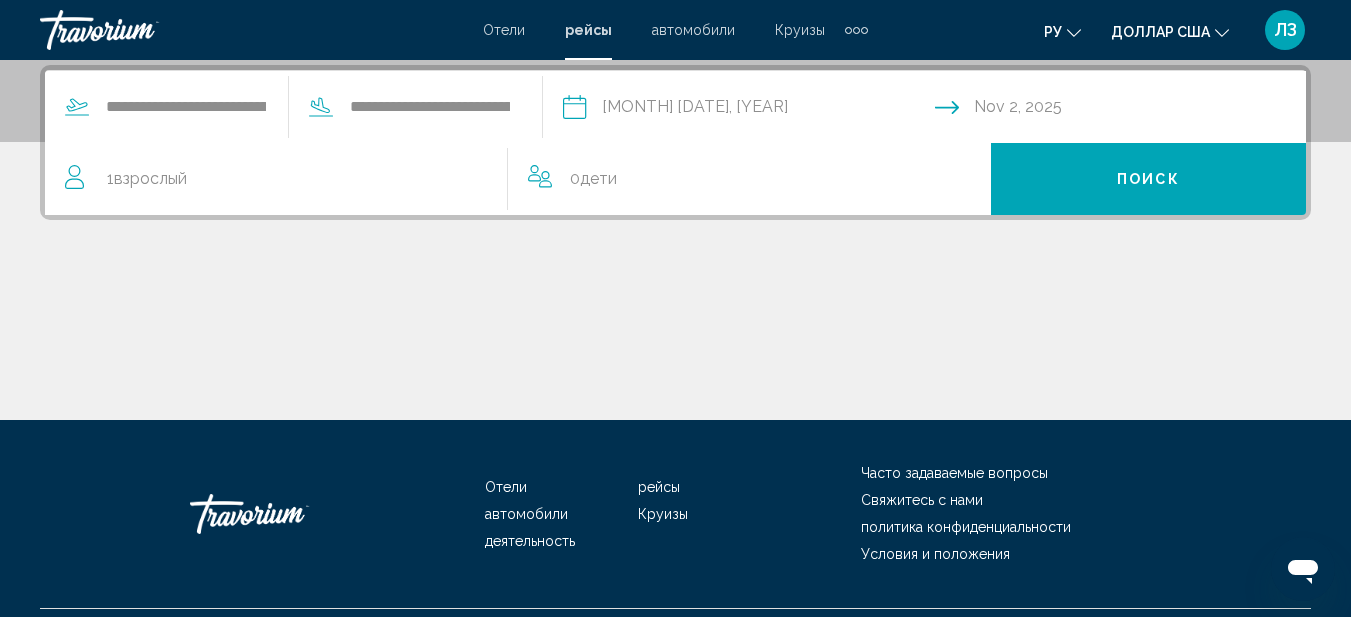 click on "Взрослый" at bounding box center [150, 178] 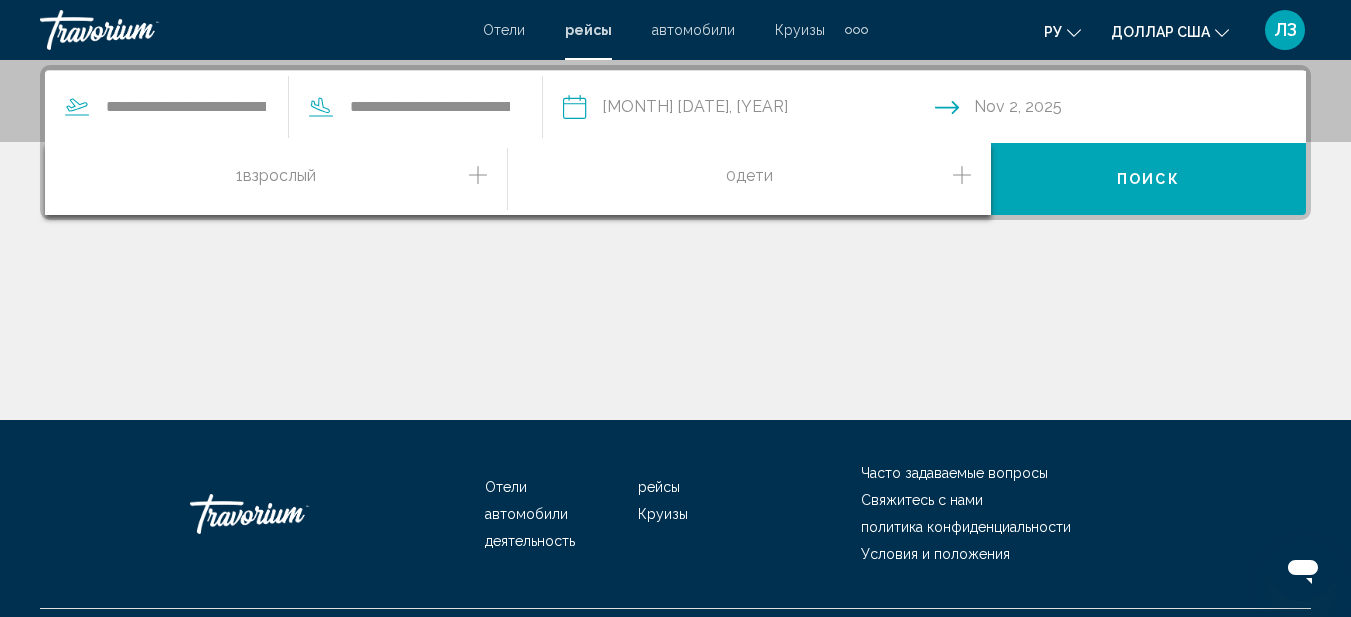 click 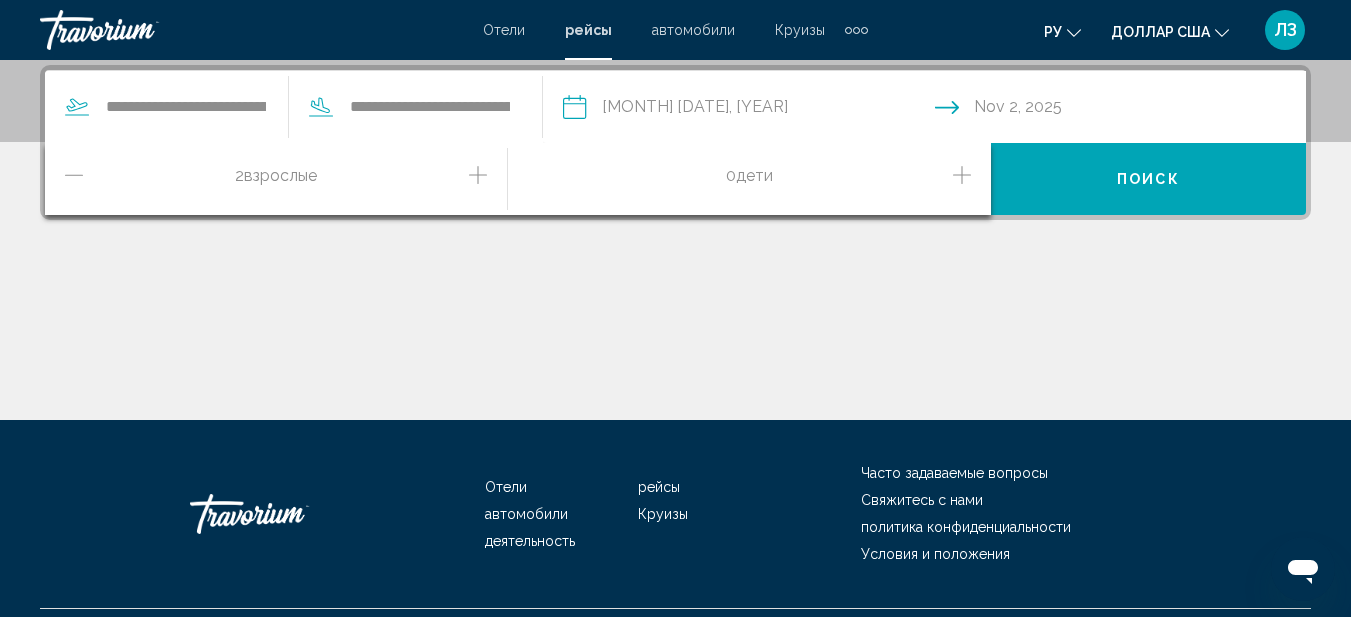 click 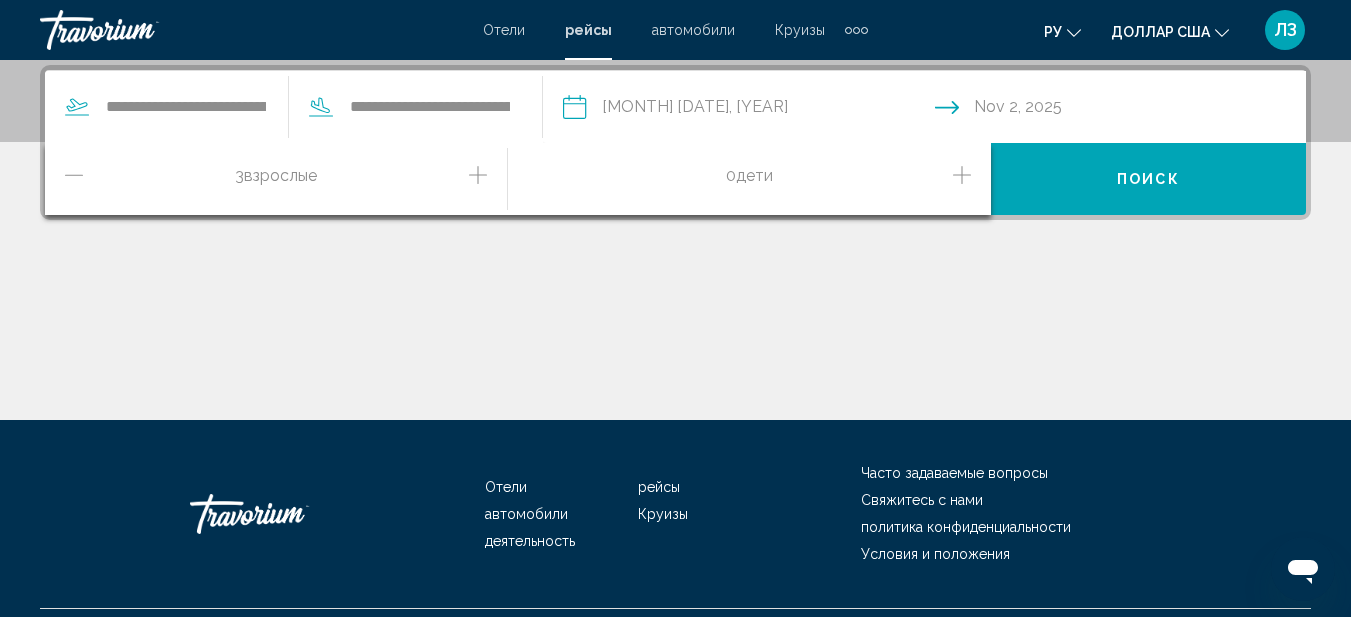 click 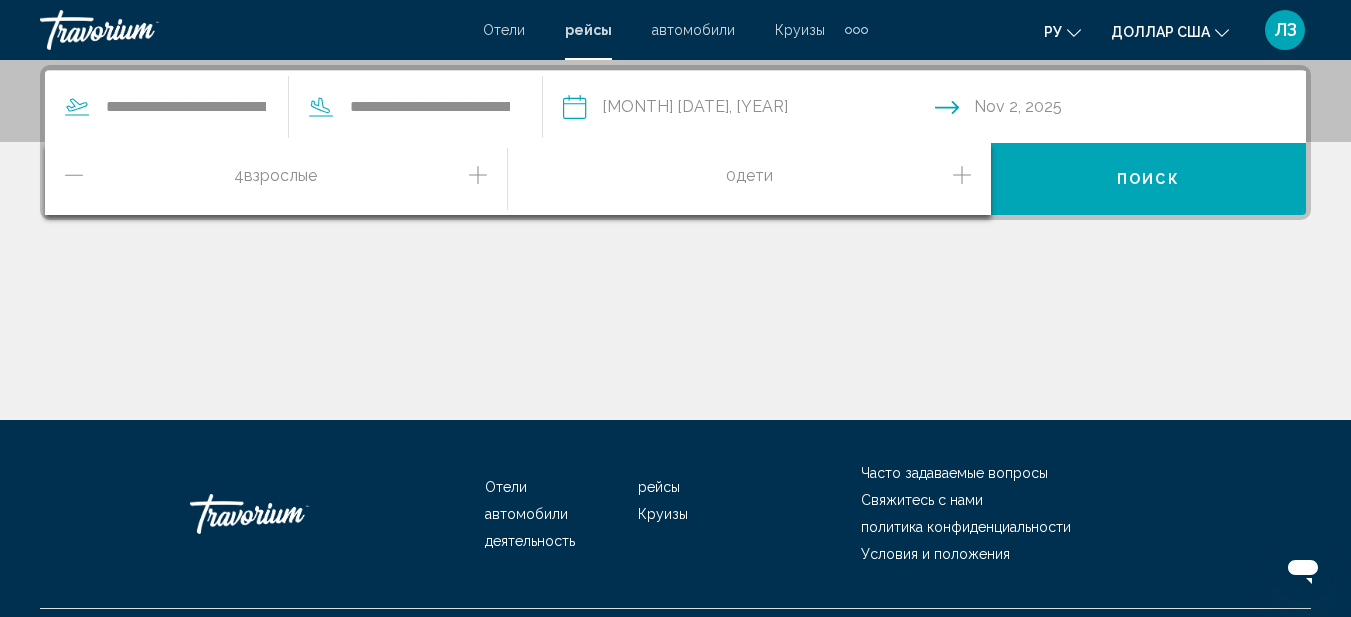 click on "Поиск" at bounding box center [1148, 179] 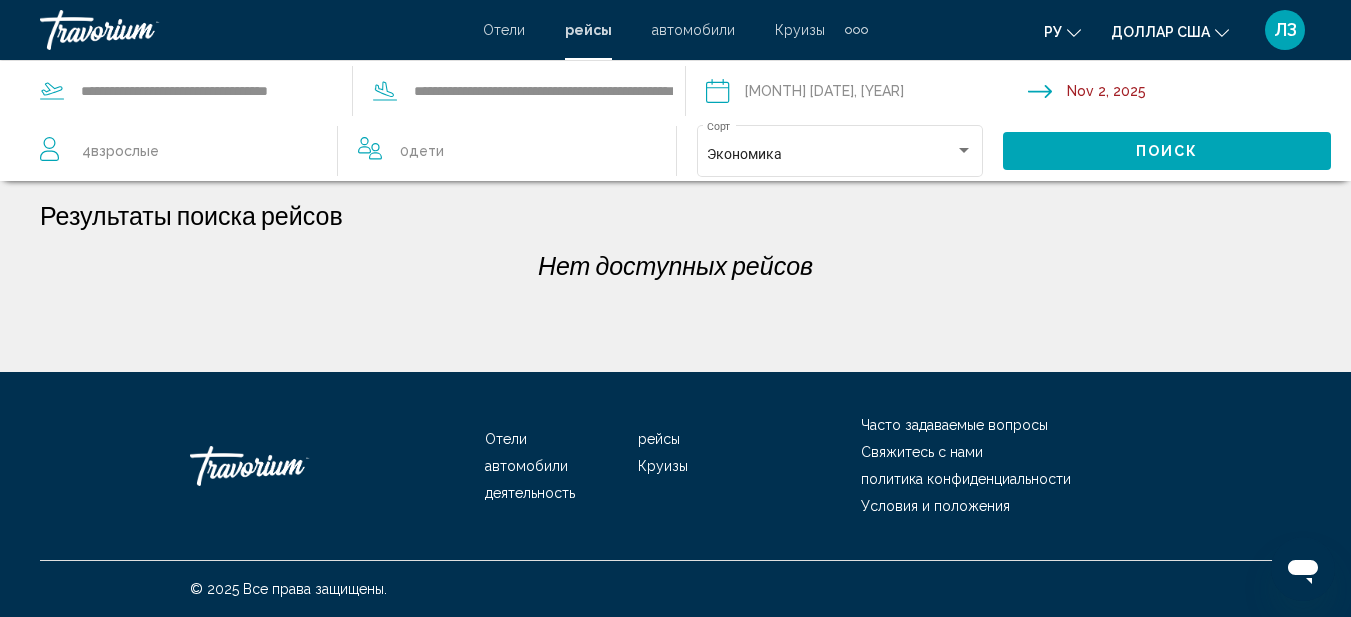 scroll, scrollTop: 0, scrollLeft: 0, axis: both 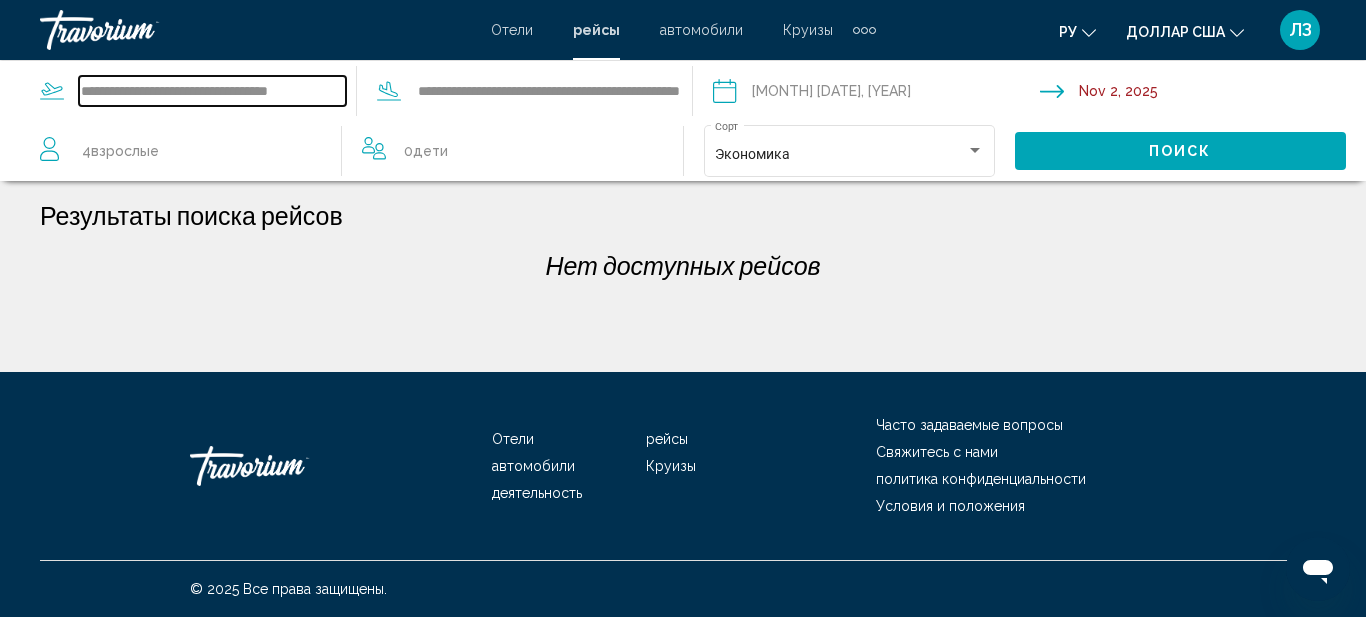 click on "**********" at bounding box center [212, 91] 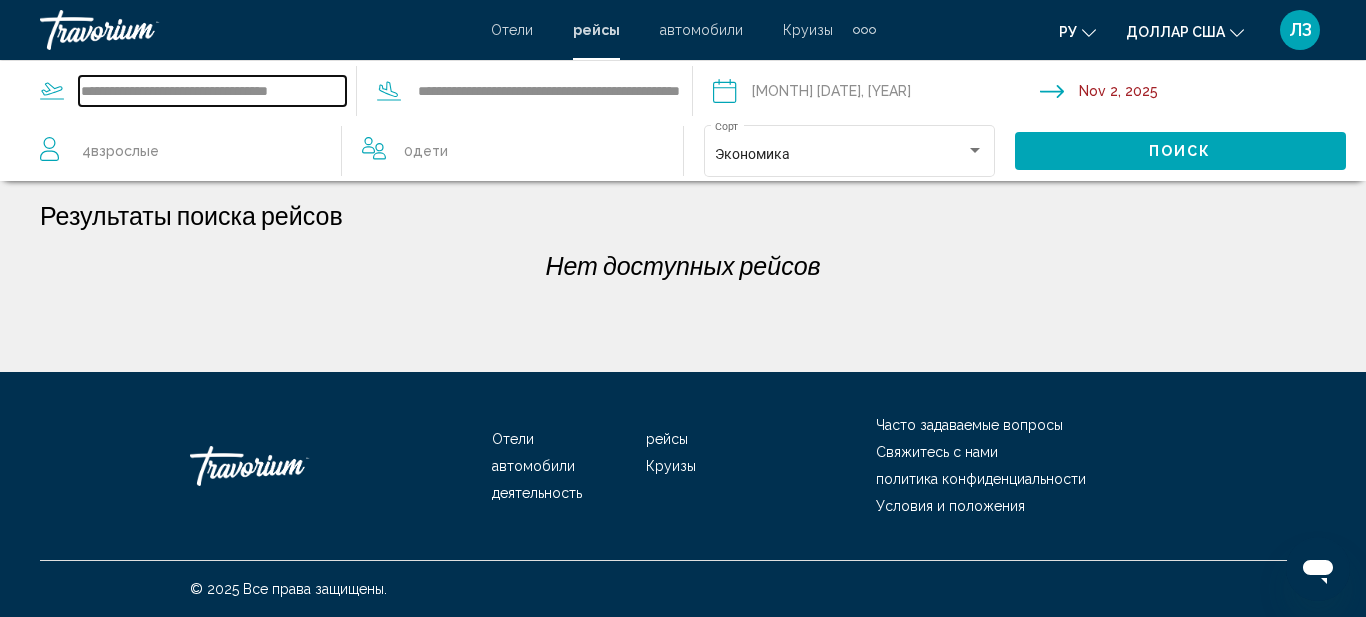 click on "**********" at bounding box center (212, 91) 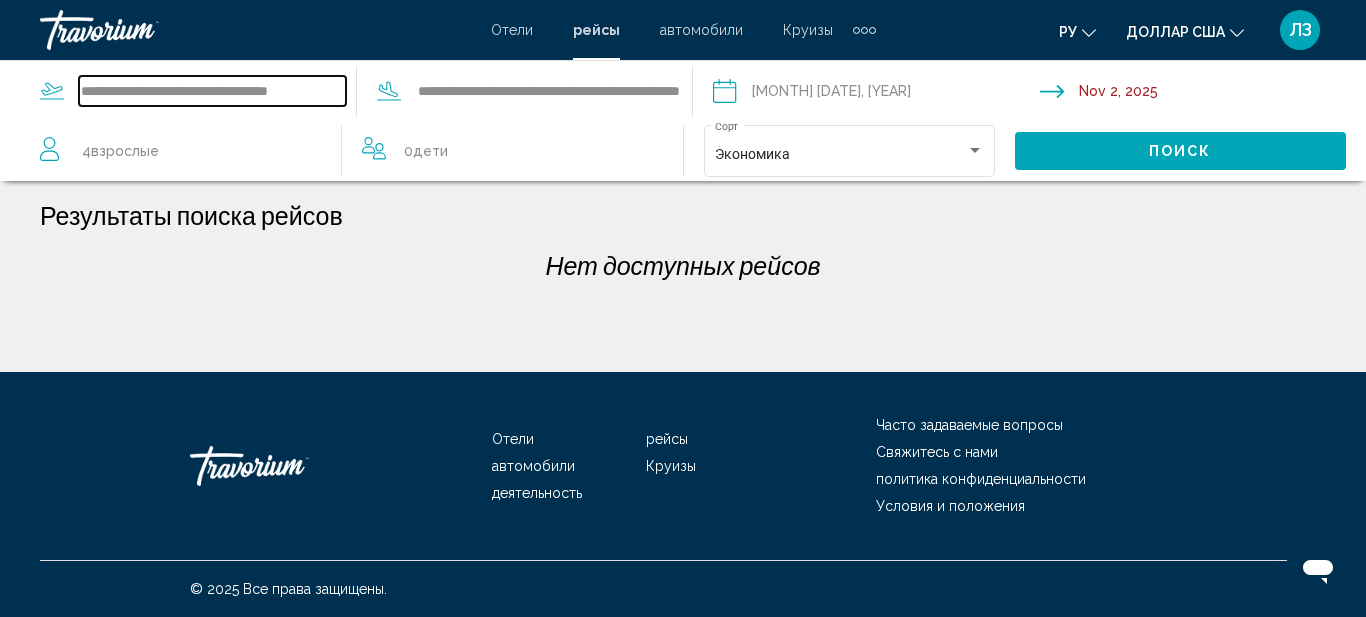 click on "**********" 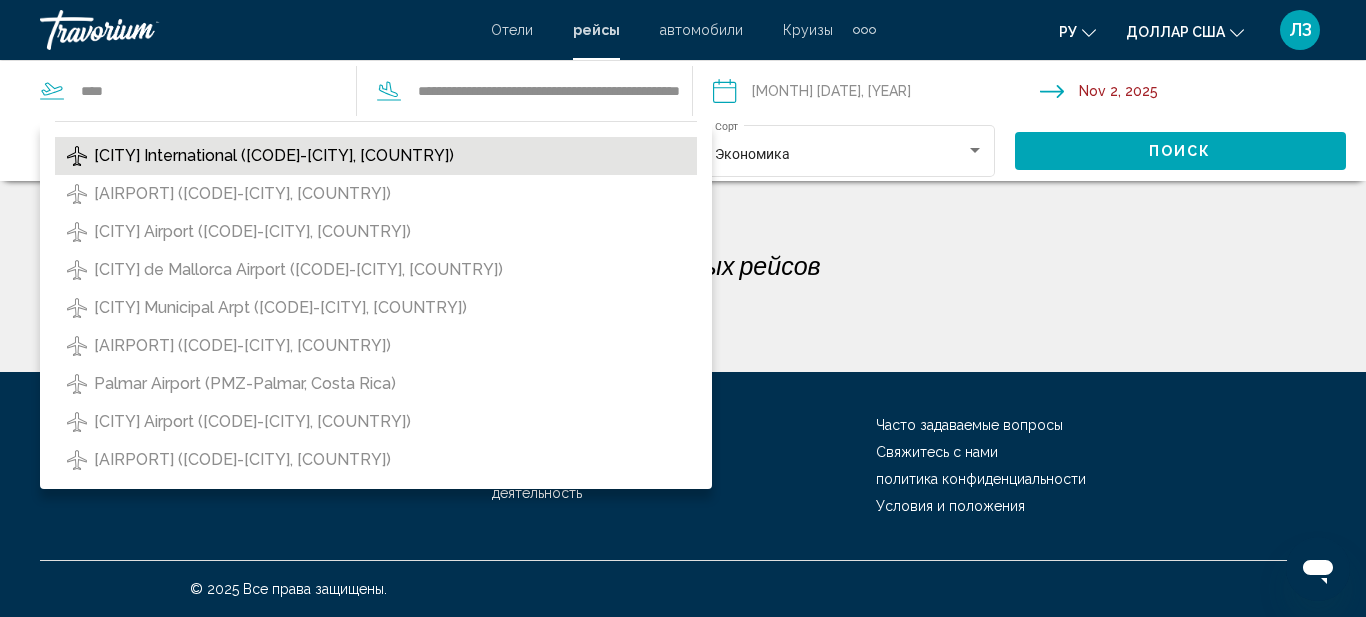 click on "[CITY] International ([CODE]-[CITY], [COUNTRY])" at bounding box center (274, 156) 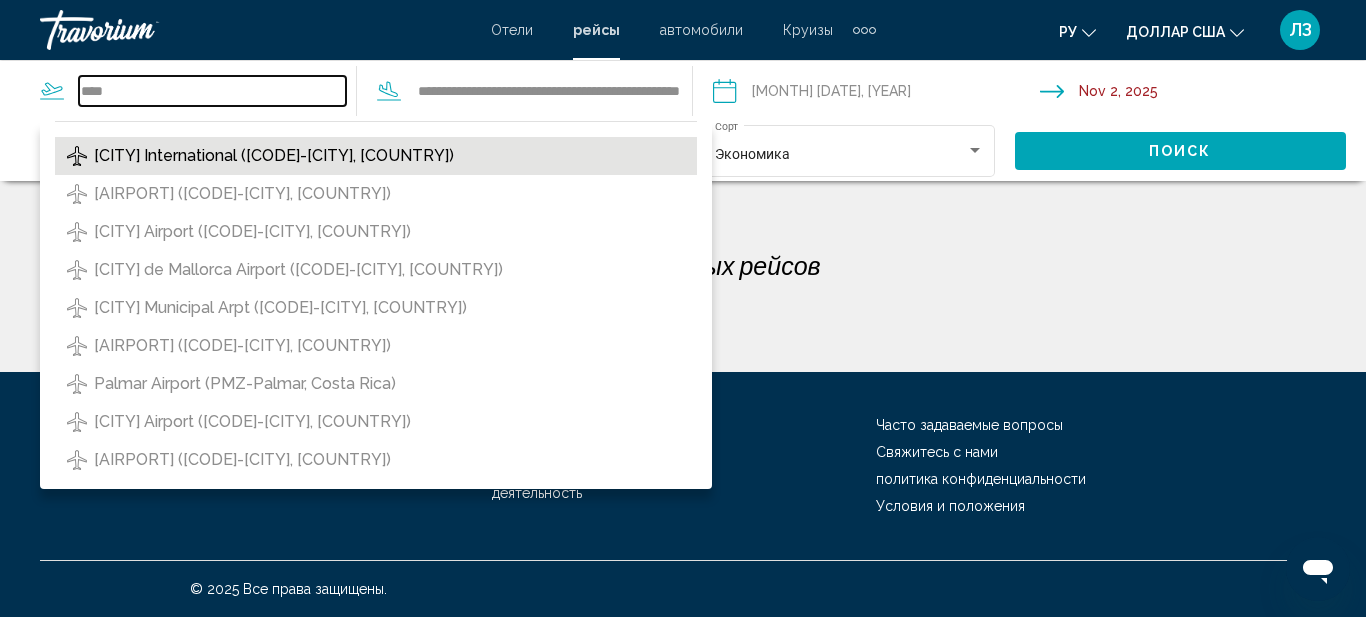 type on "**********" 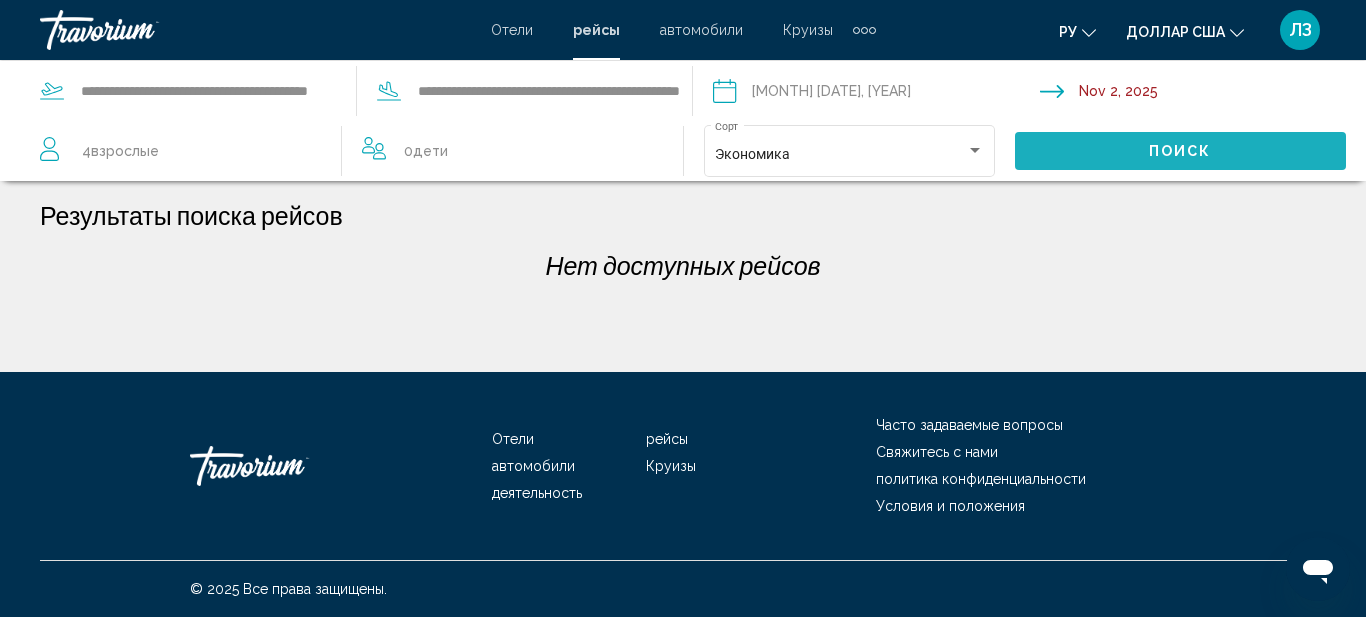 click on "Поиск" 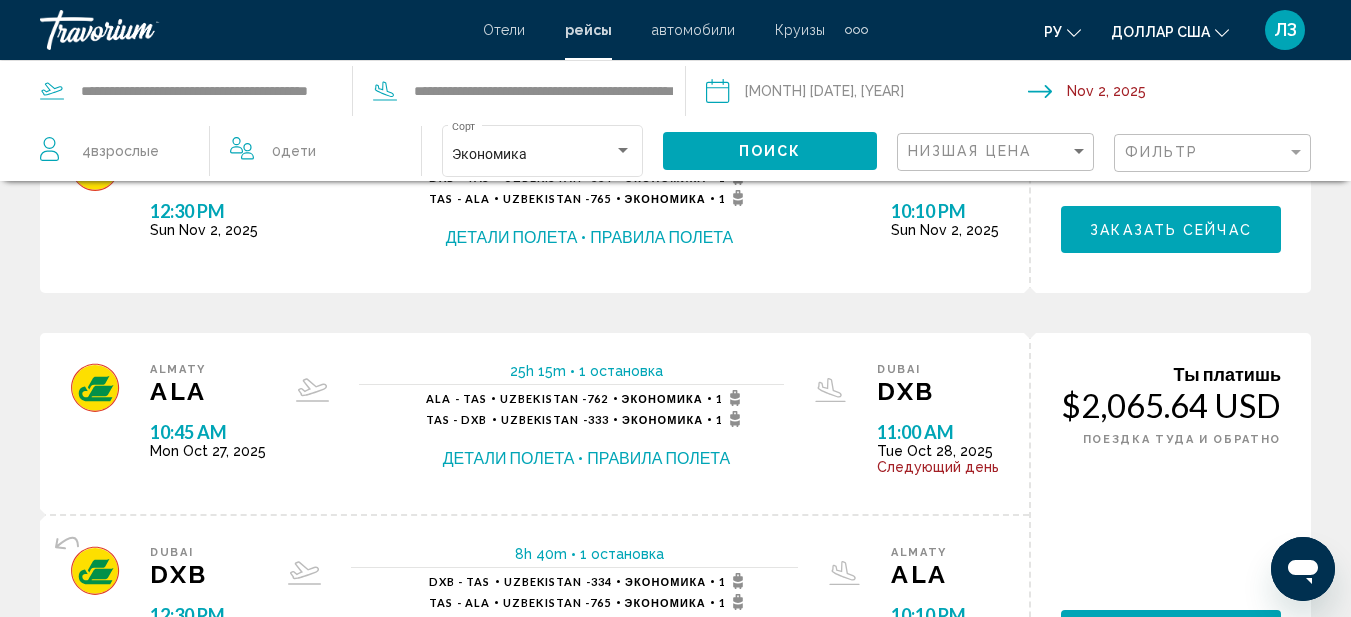 scroll, scrollTop: 300, scrollLeft: 0, axis: vertical 